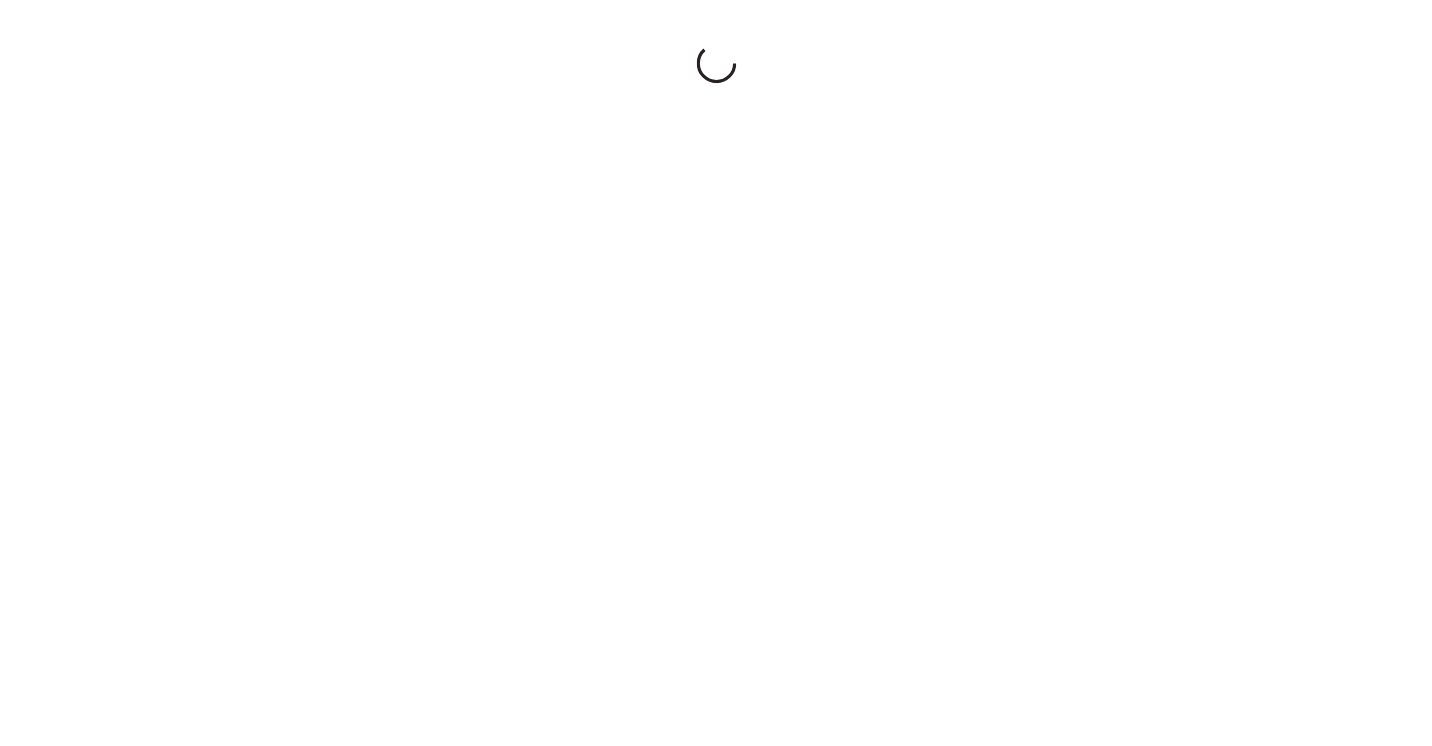 scroll, scrollTop: 0, scrollLeft: 0, axis: both 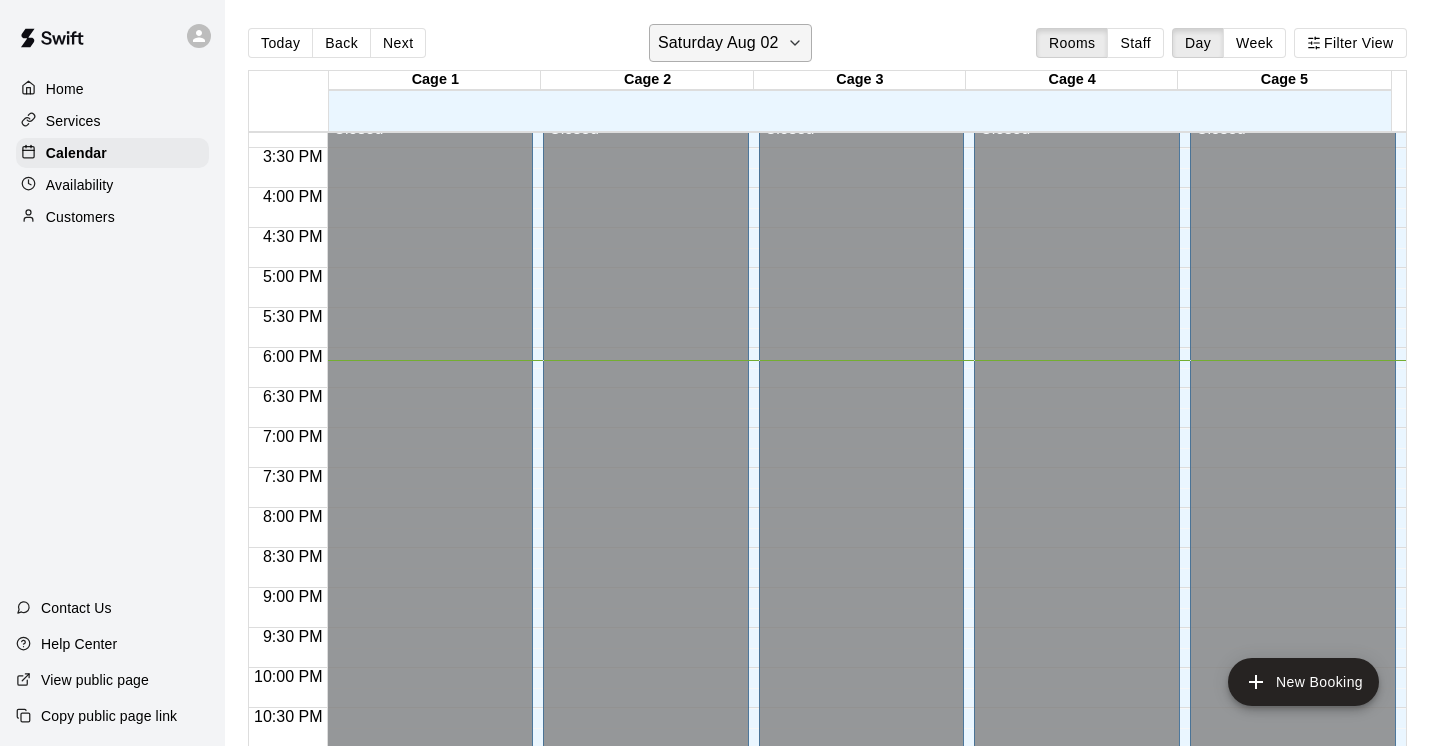 click 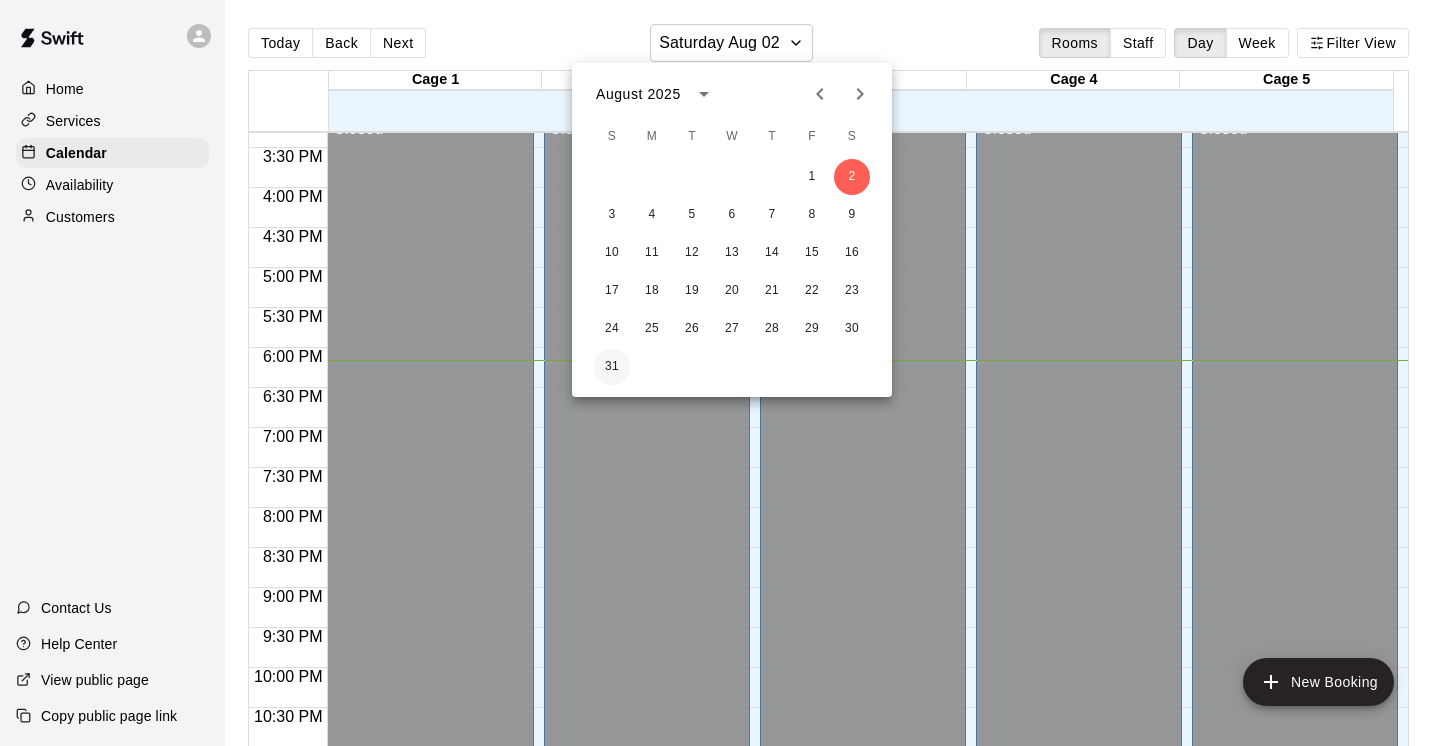click on "31" at bounding box center (612, 367) 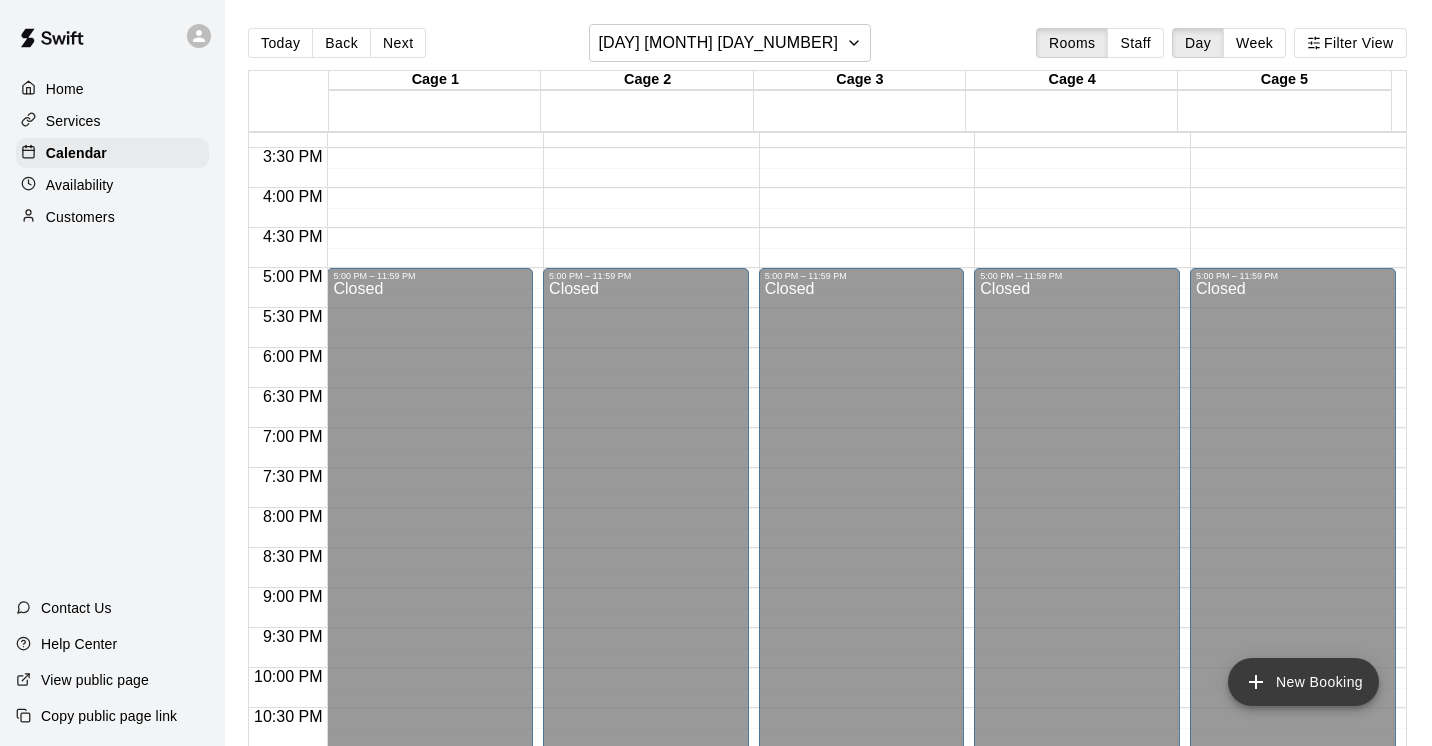 click on "New Booking" at bounding box center [1303, 682] 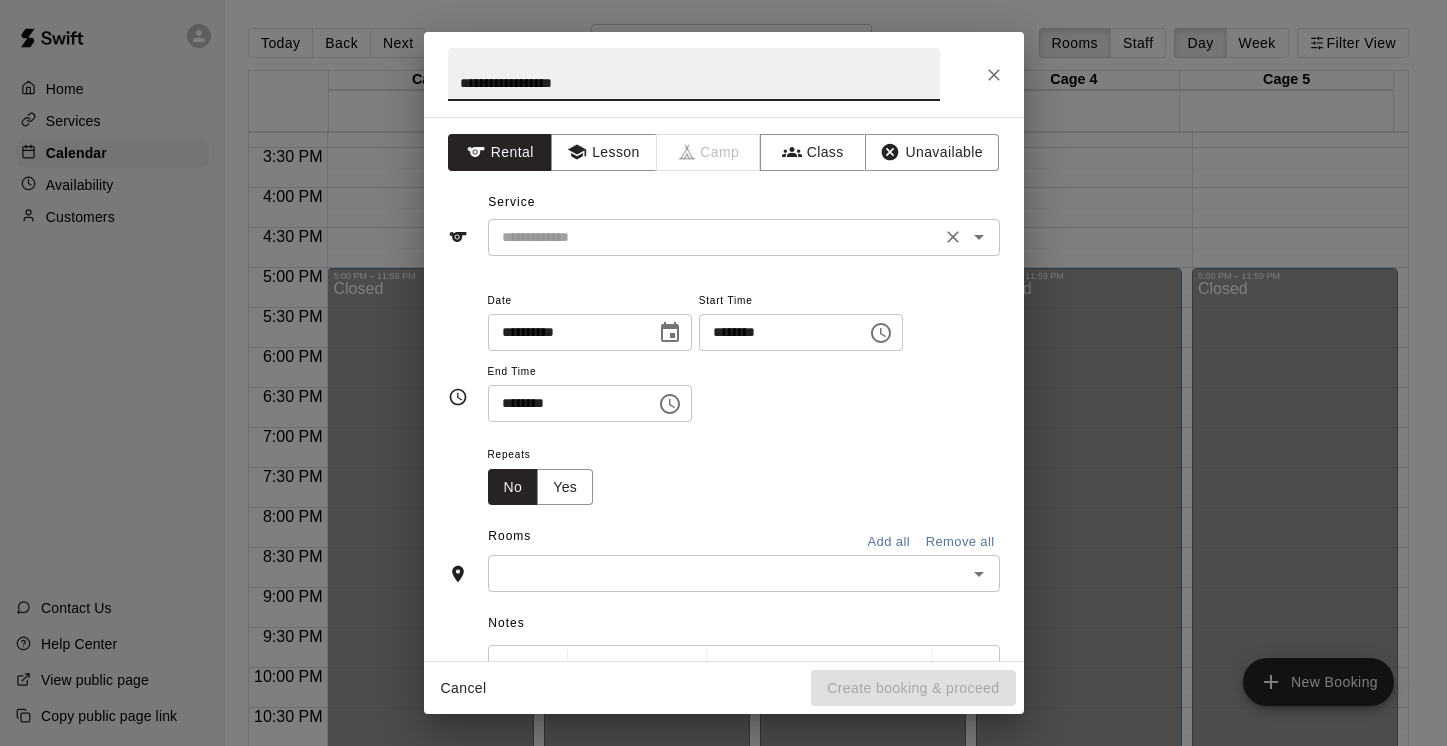 type on "**********" 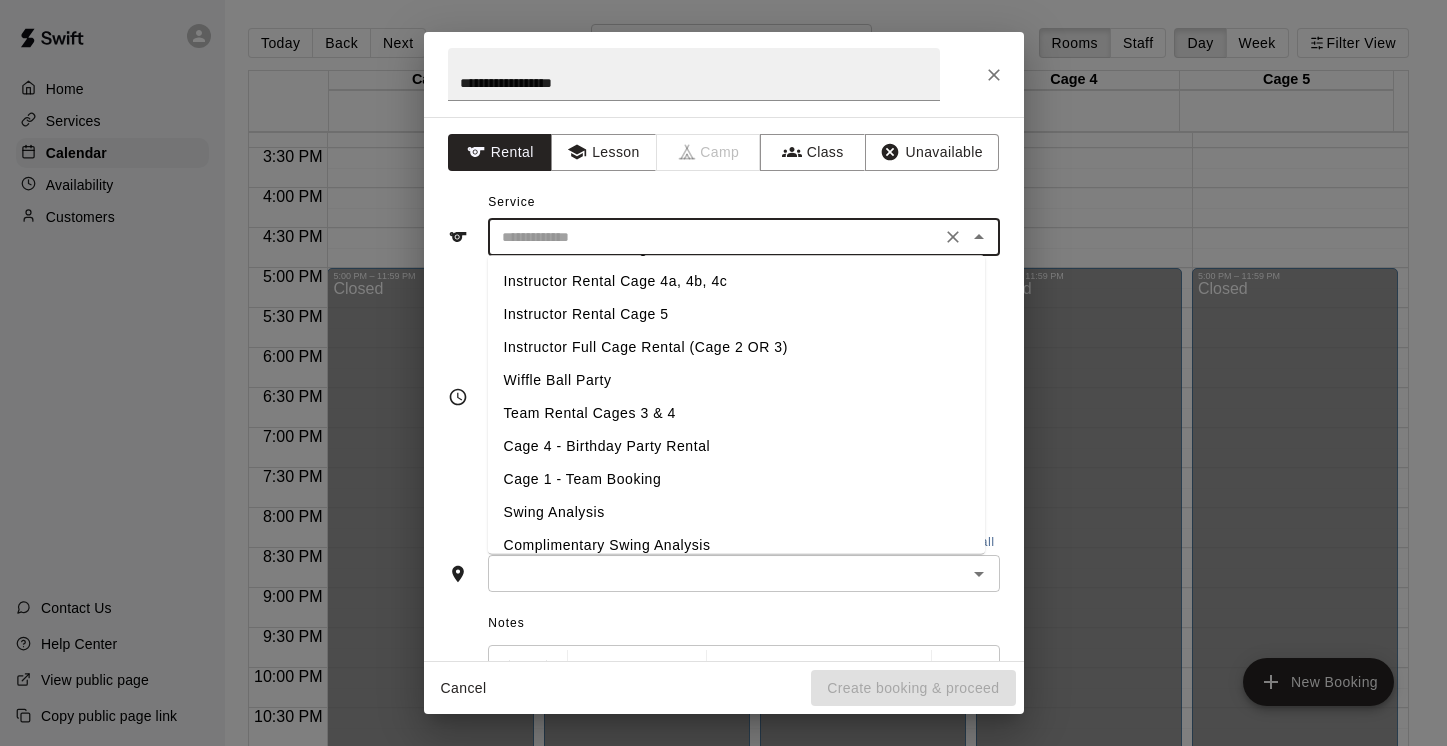 scroll, scrollTop: 278, scrollLeft: 0, axis: vertical 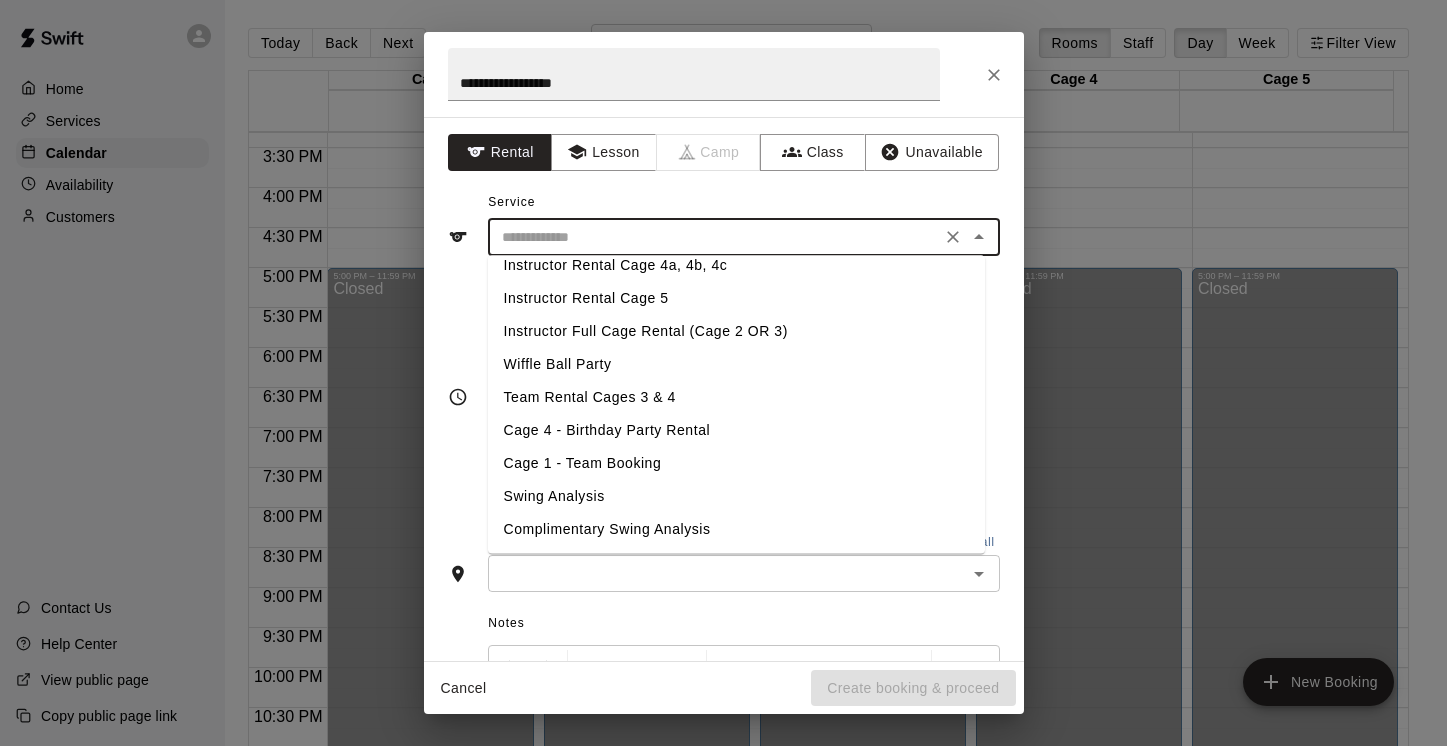 click on "Cage 4 - Birthday Party Rental" at bounding box center [736, 431] 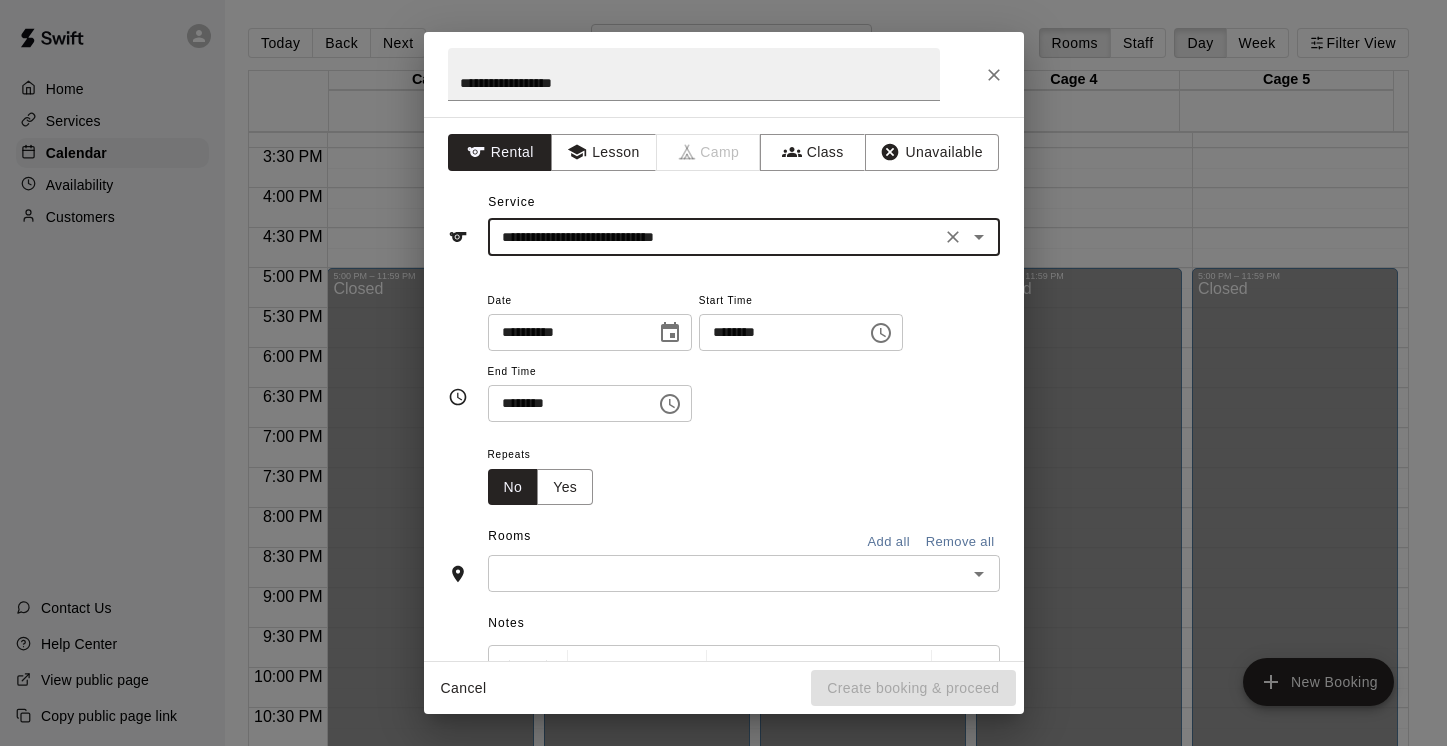 click on "********" at bounding box center [776, 332] 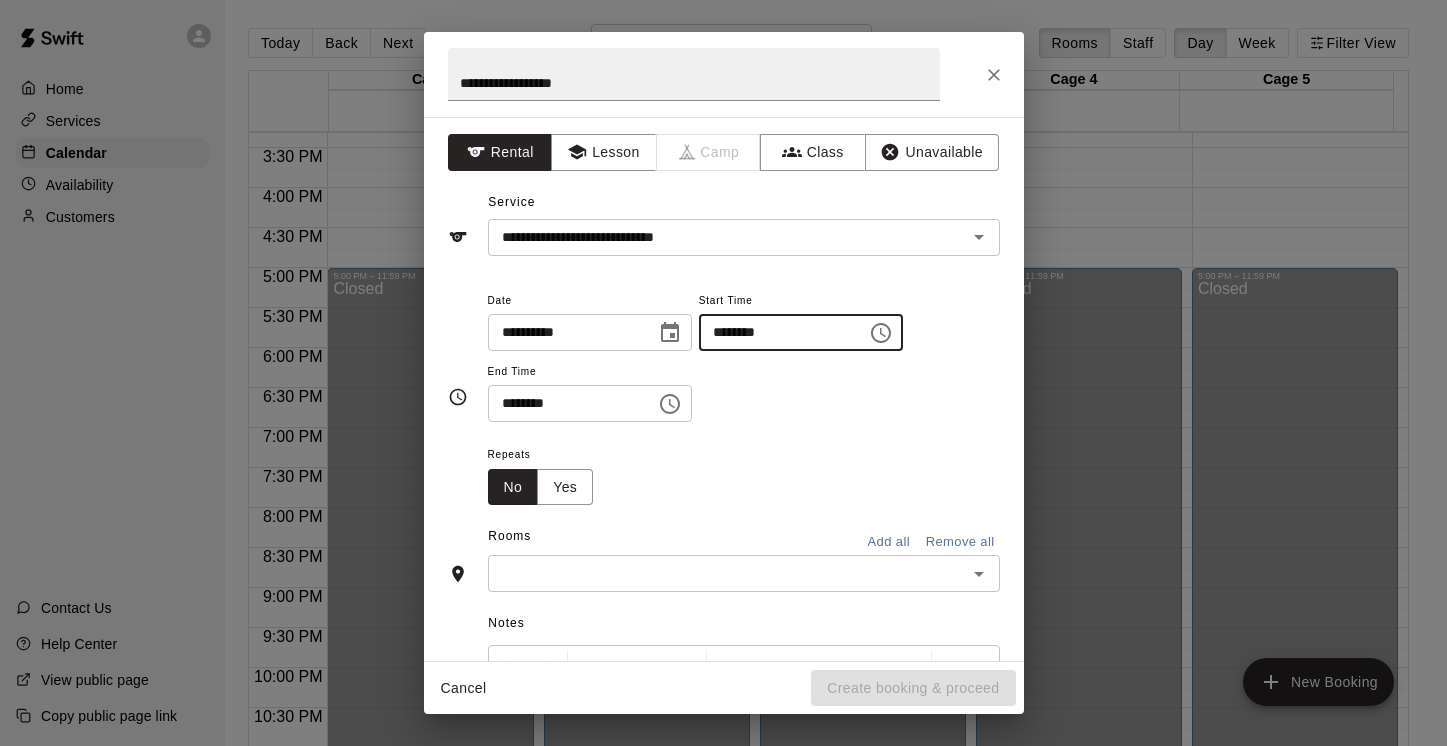 type on "********" 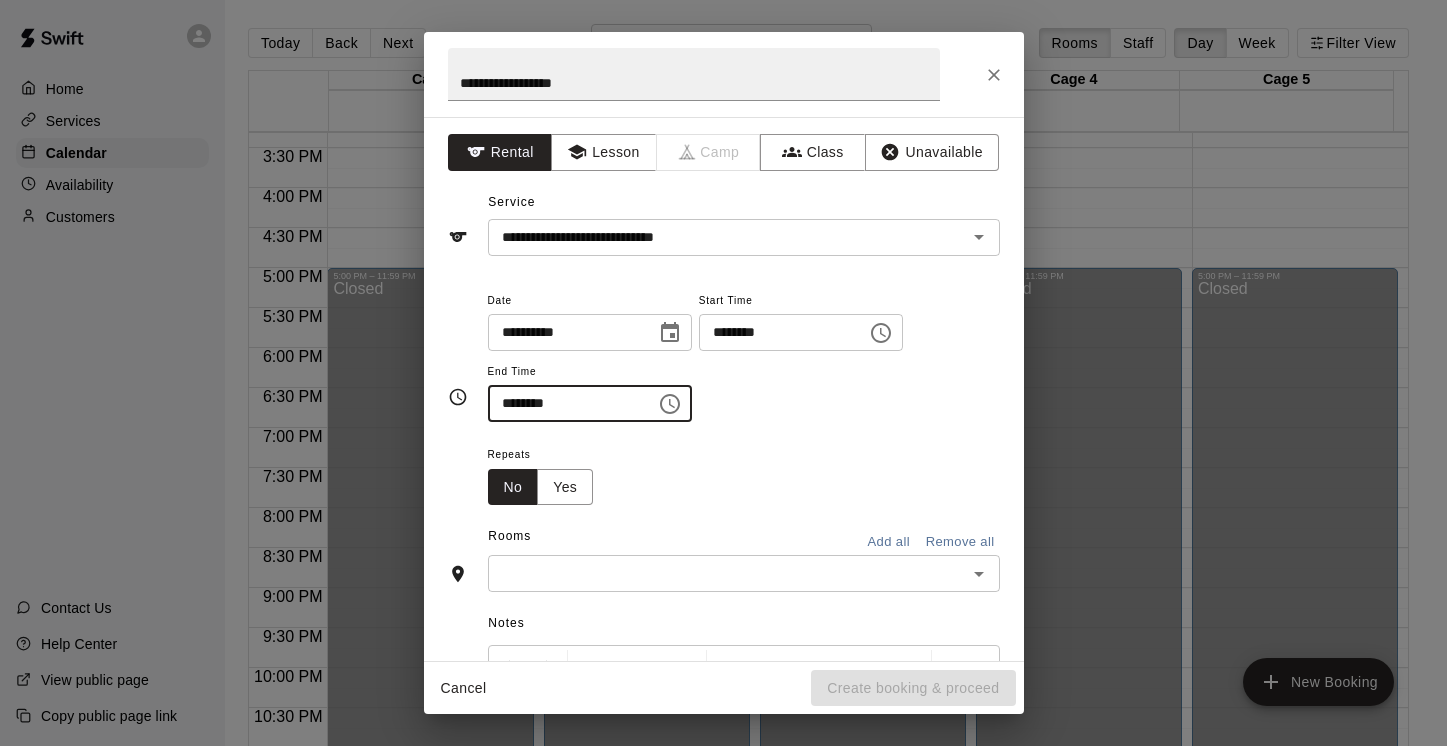 type on "********" 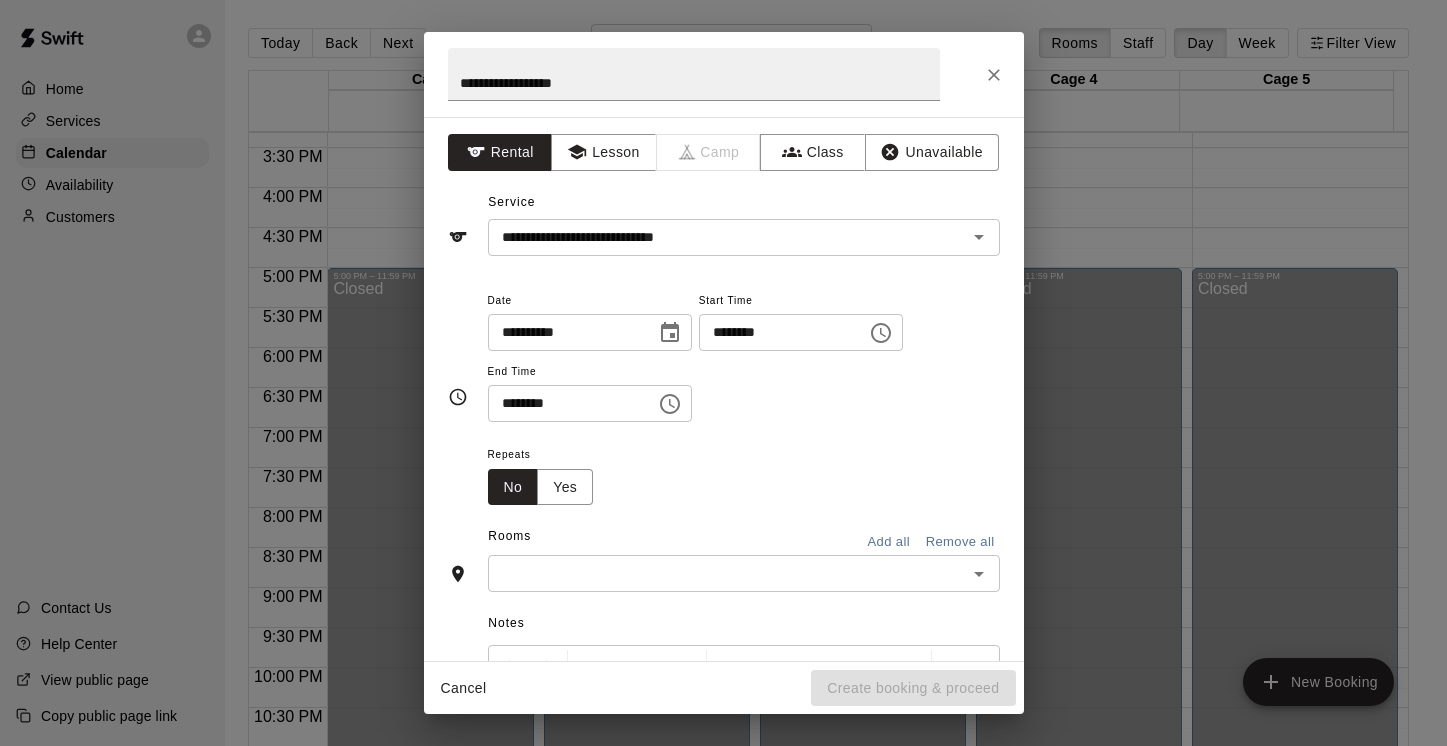click on "Repeats No Yes" at bounding box center (744, 473) 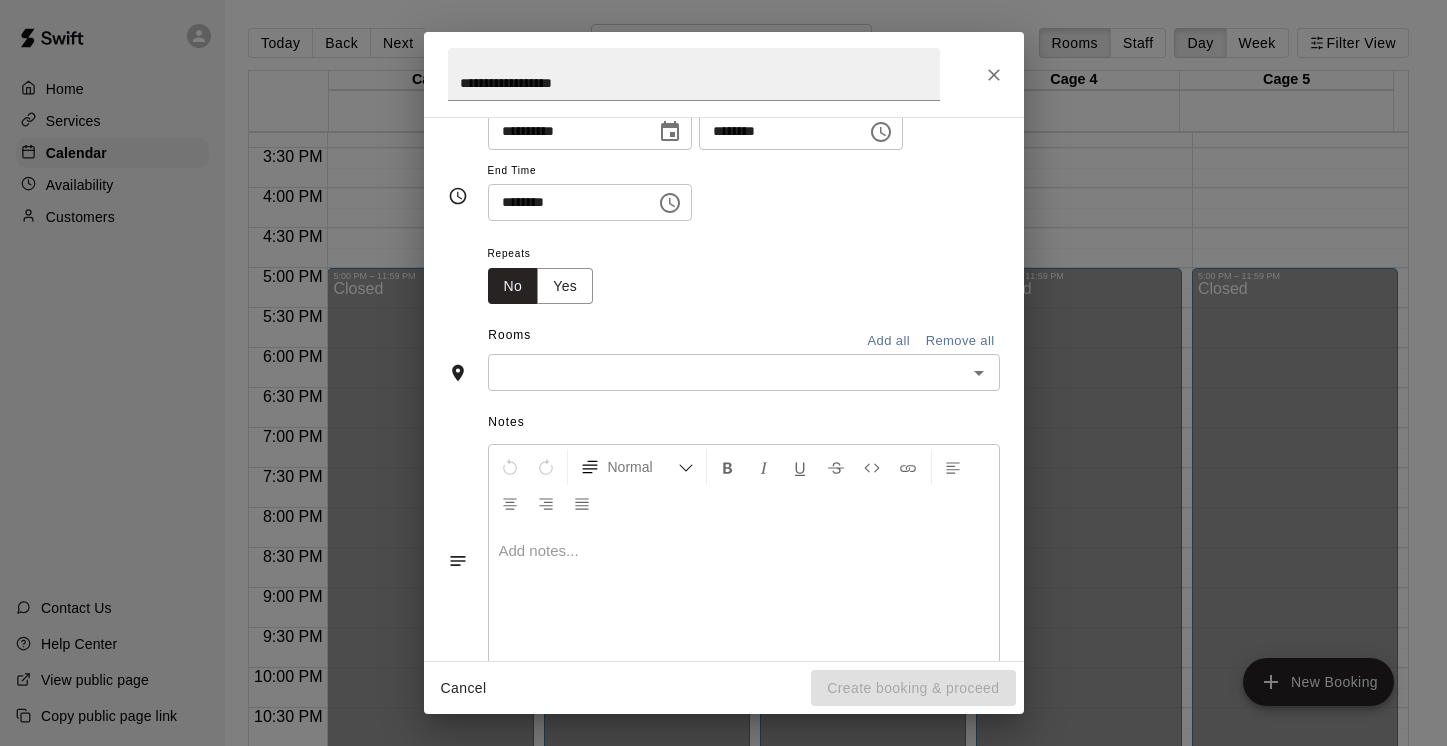 scroll, scrollTop: 243, scrollLeft: 0, axis: vertical 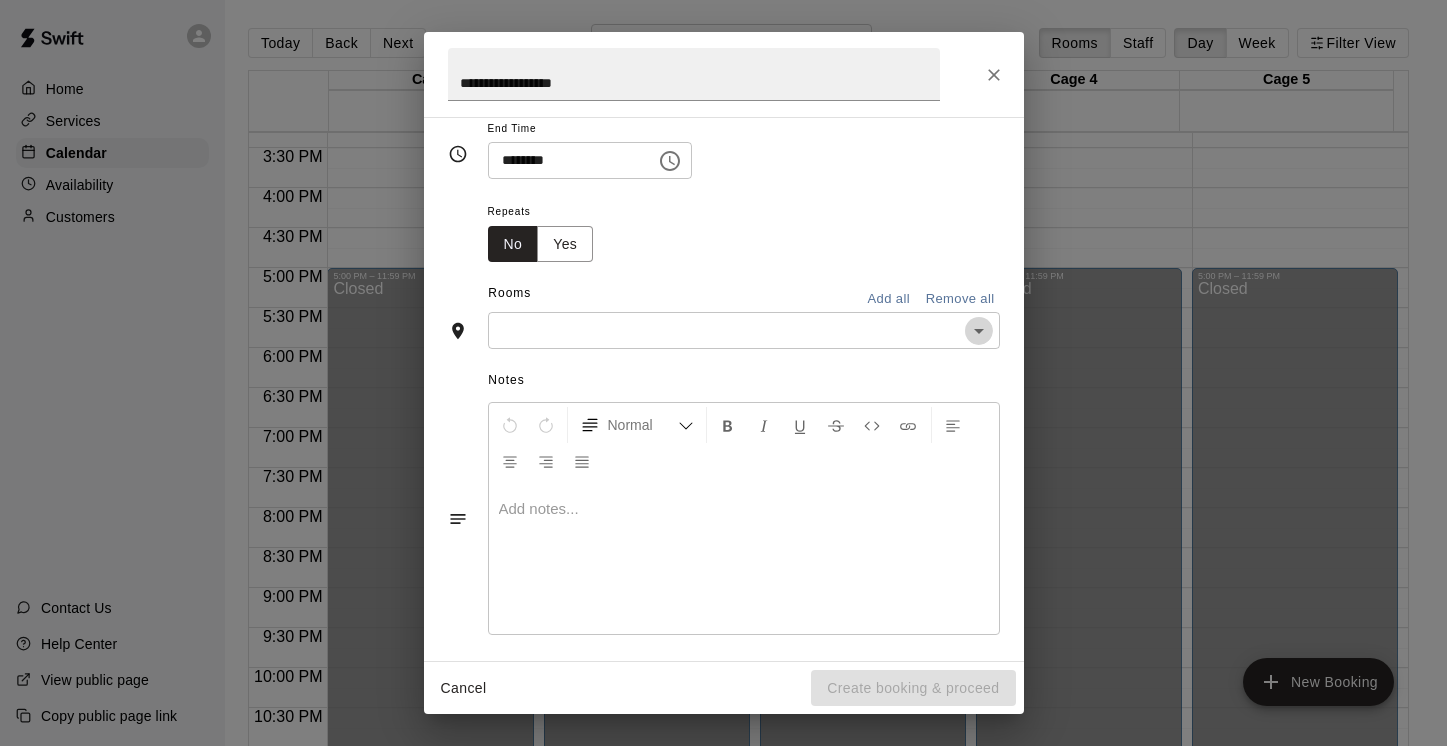 click 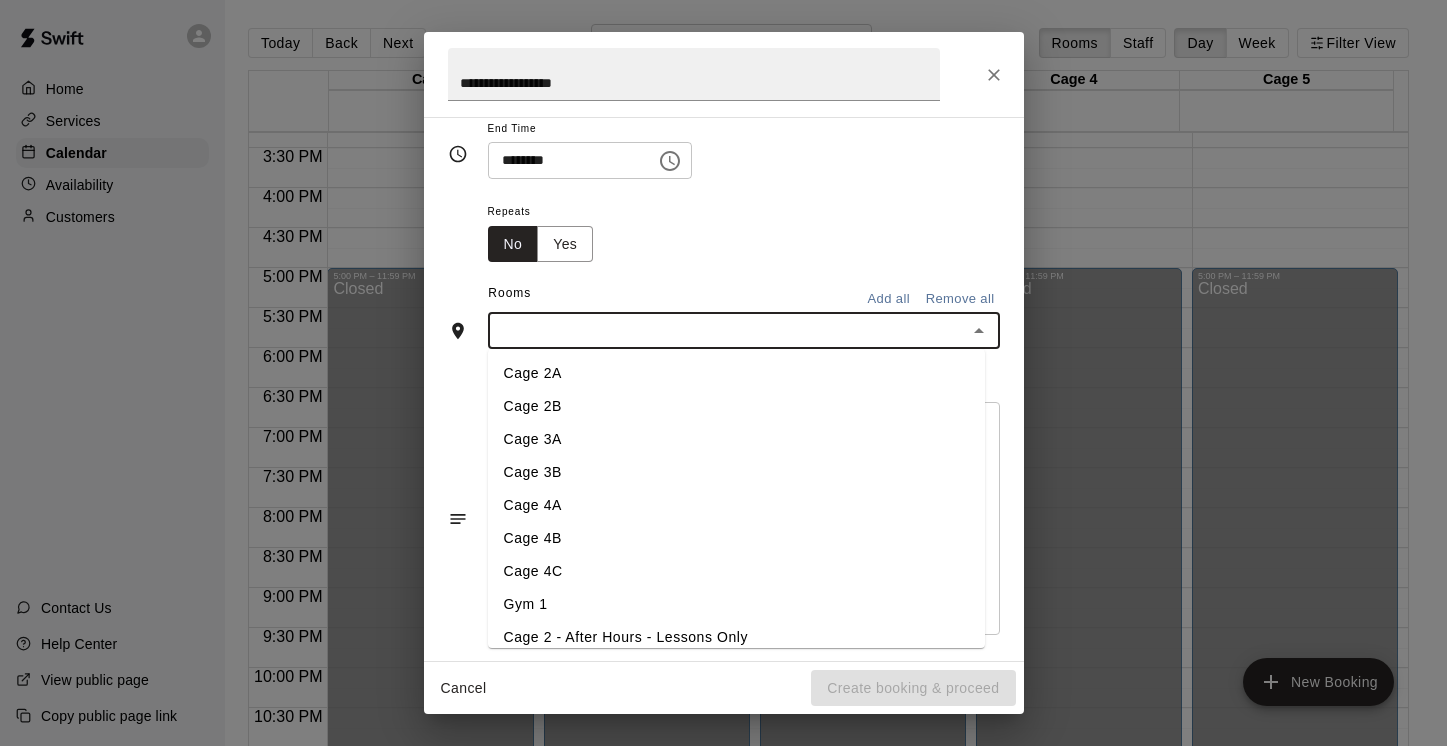 click on "Cage 4A" at bounding box center [736, 505] 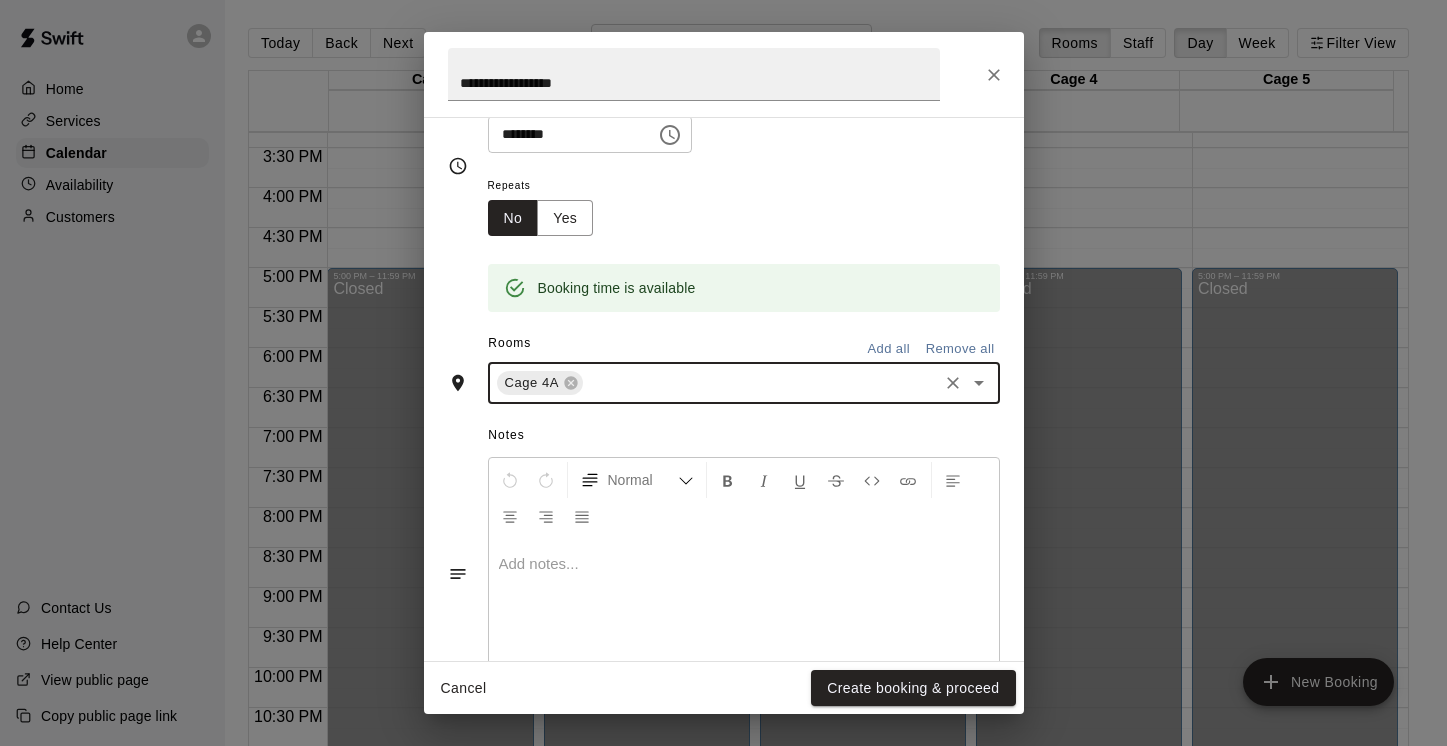 scroll, scrollTop: 281, scrollLeft: 0, axis: vertical 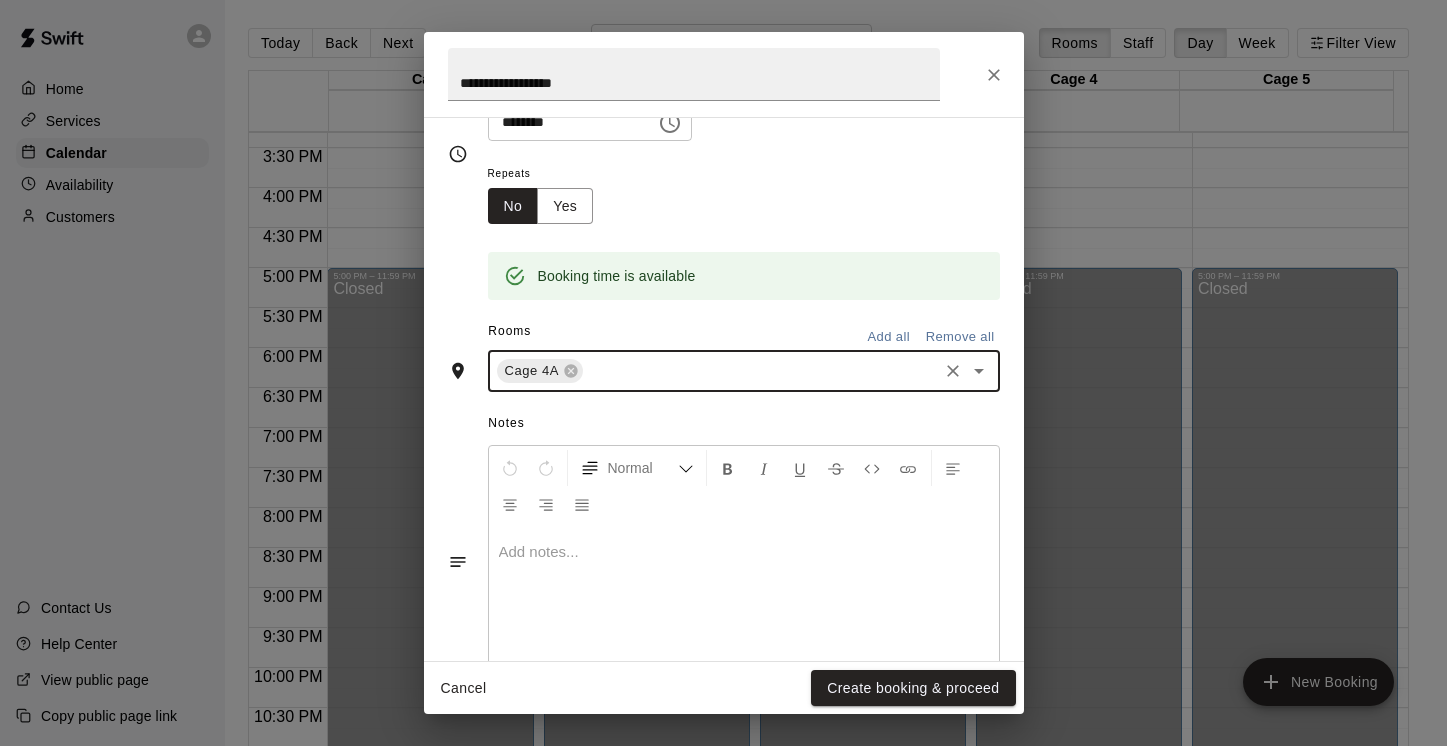 click 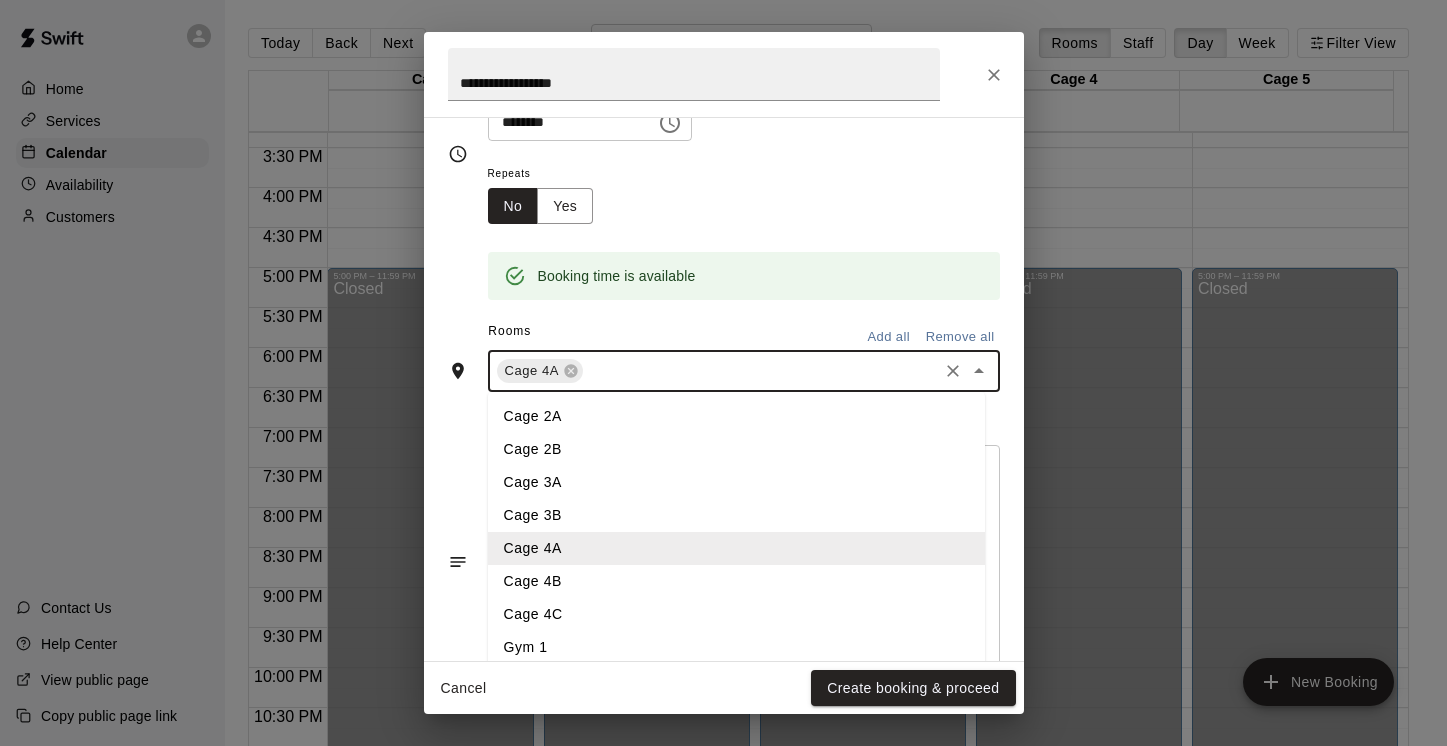 click on "Cage 4B" at bounding box center [736, 581] 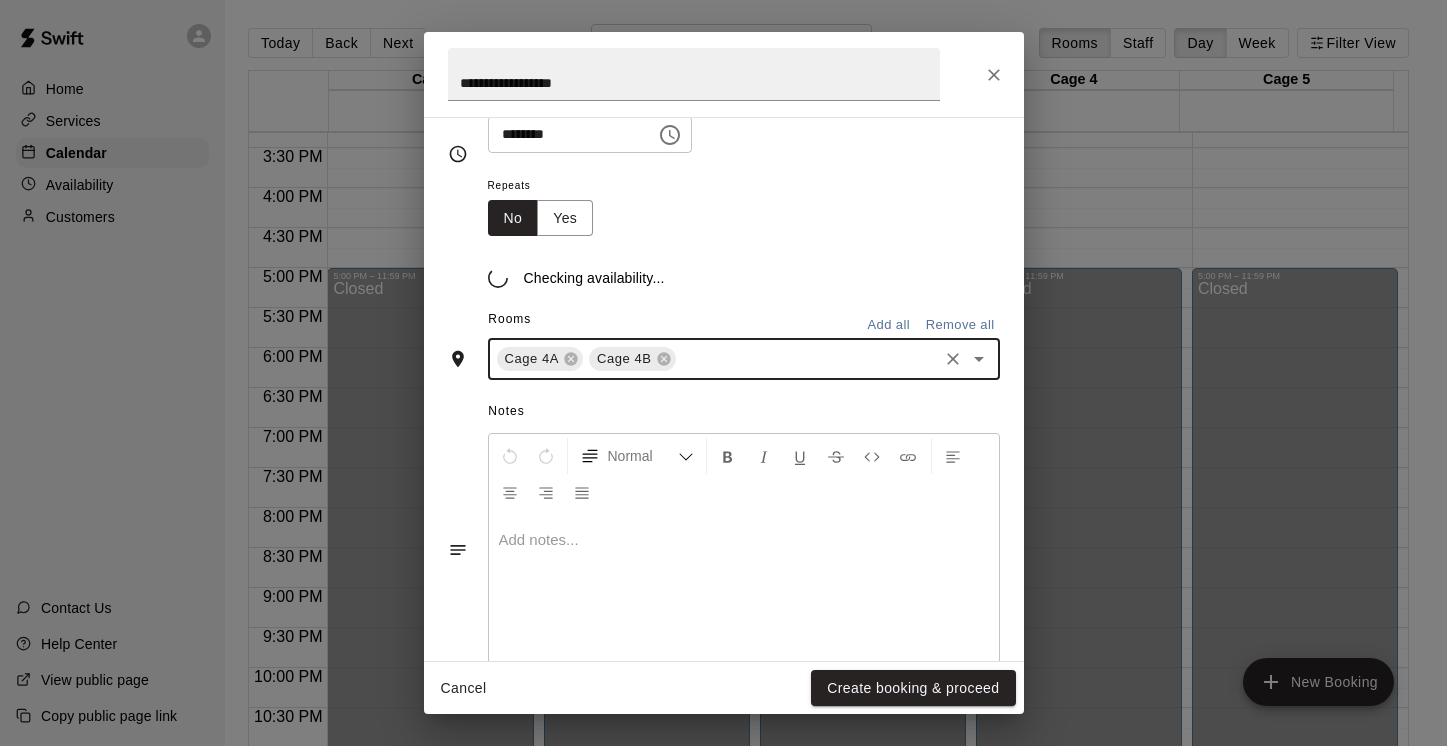 scroll, scrollTop: 281, scrollLeft: 0, axis: vertical 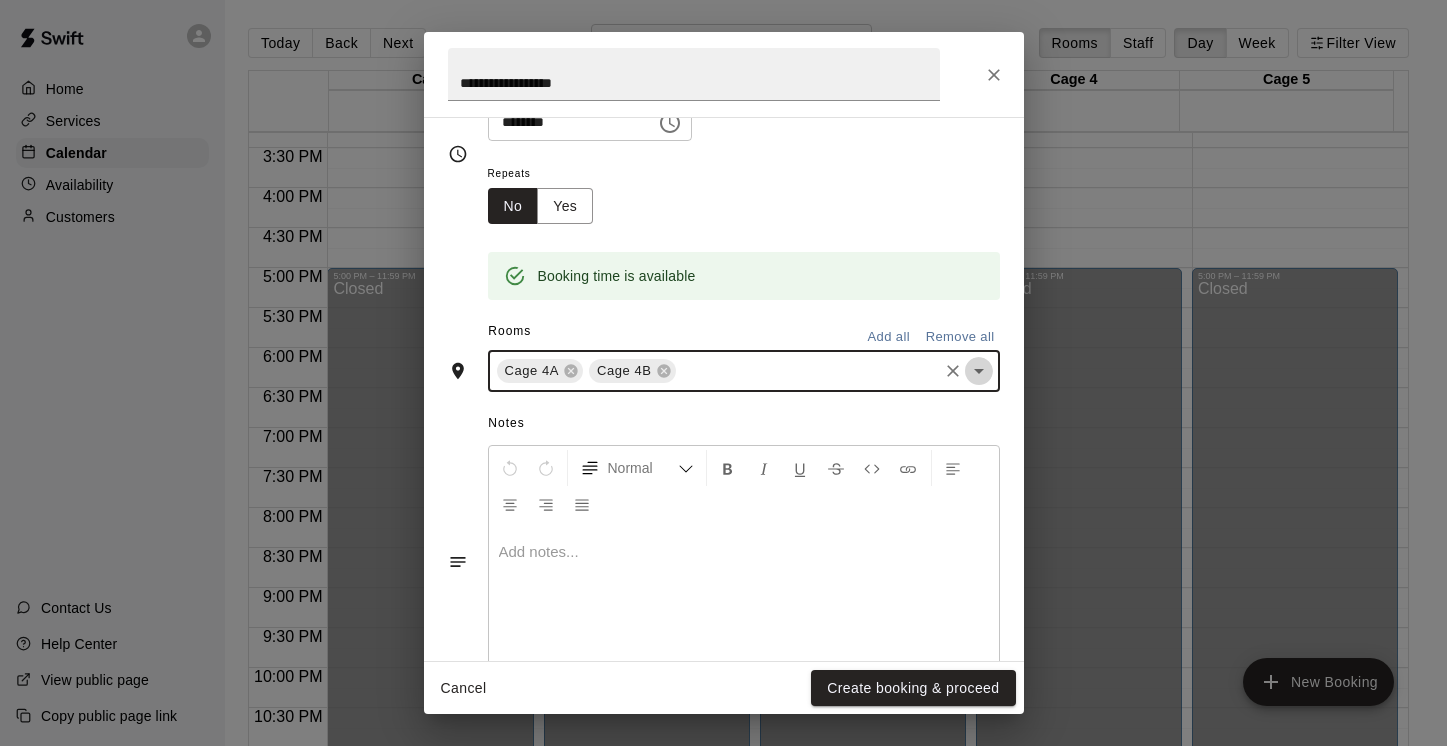 click 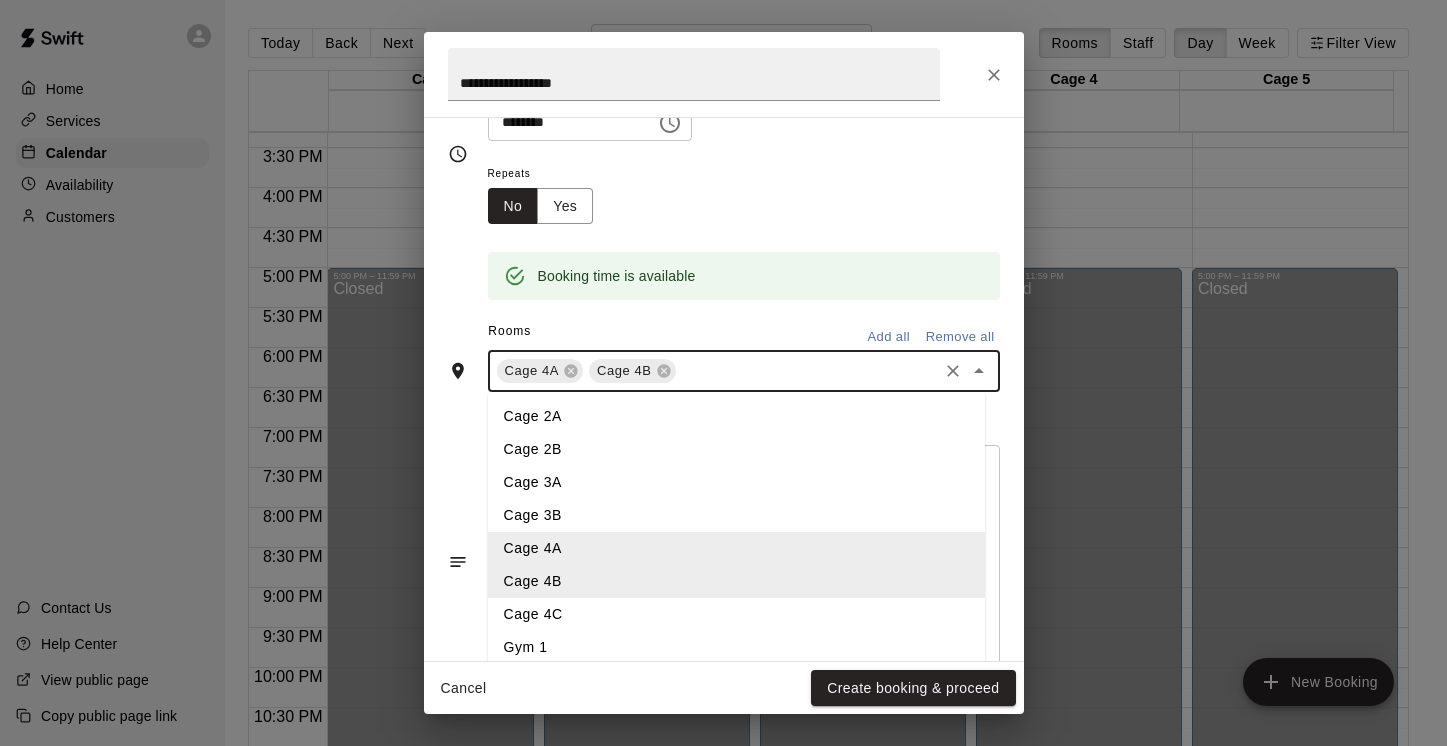 click on "Cage 4C" at bounding box center [736, 614] 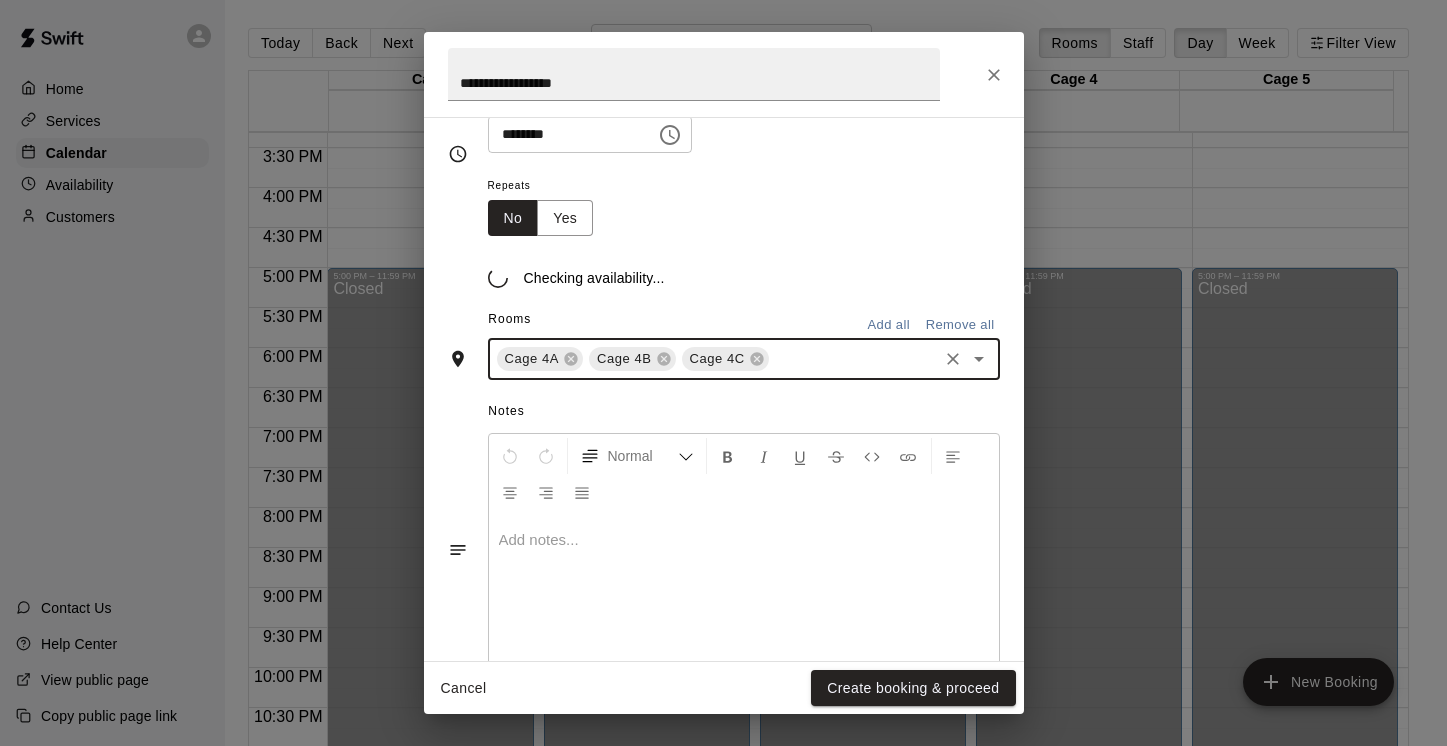scroll, scrollTop: 281, scrollLeft: 0, axis: vertical 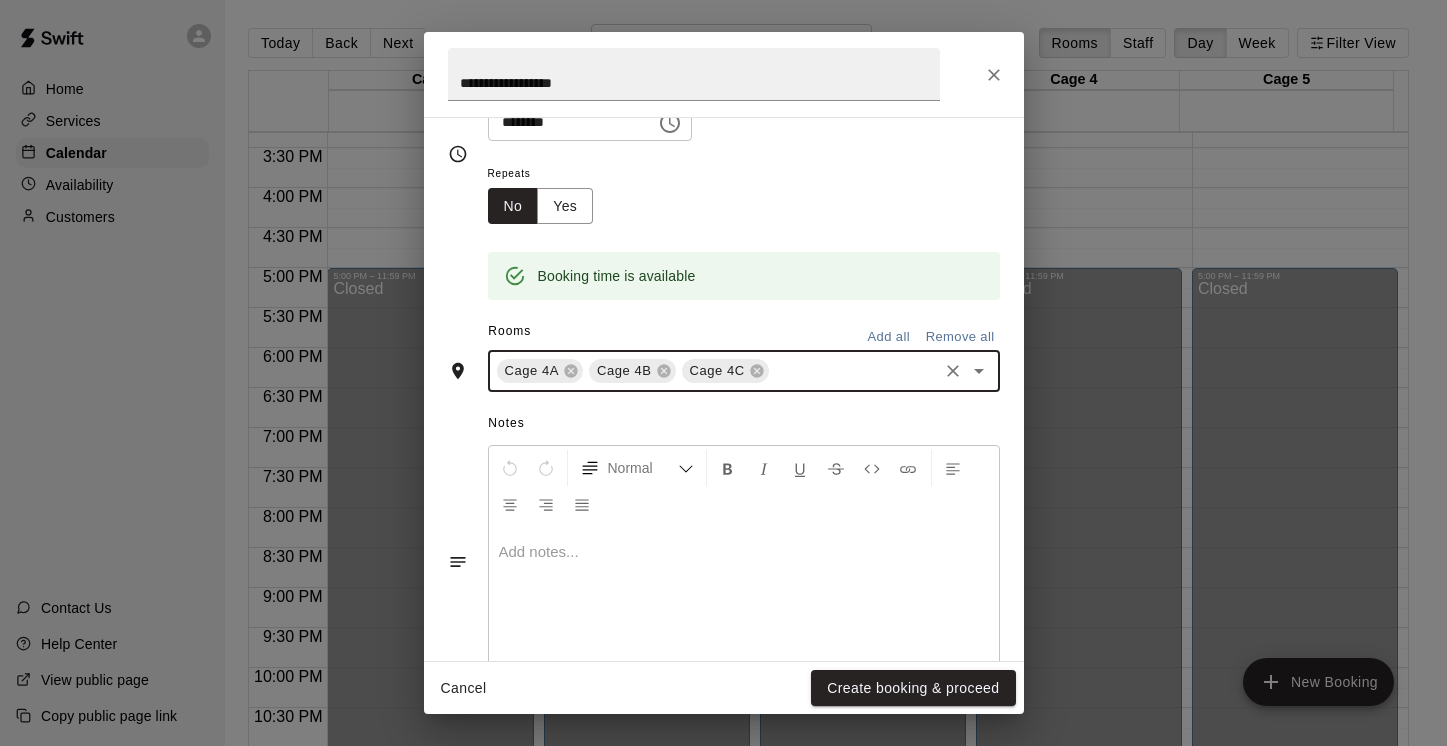 click 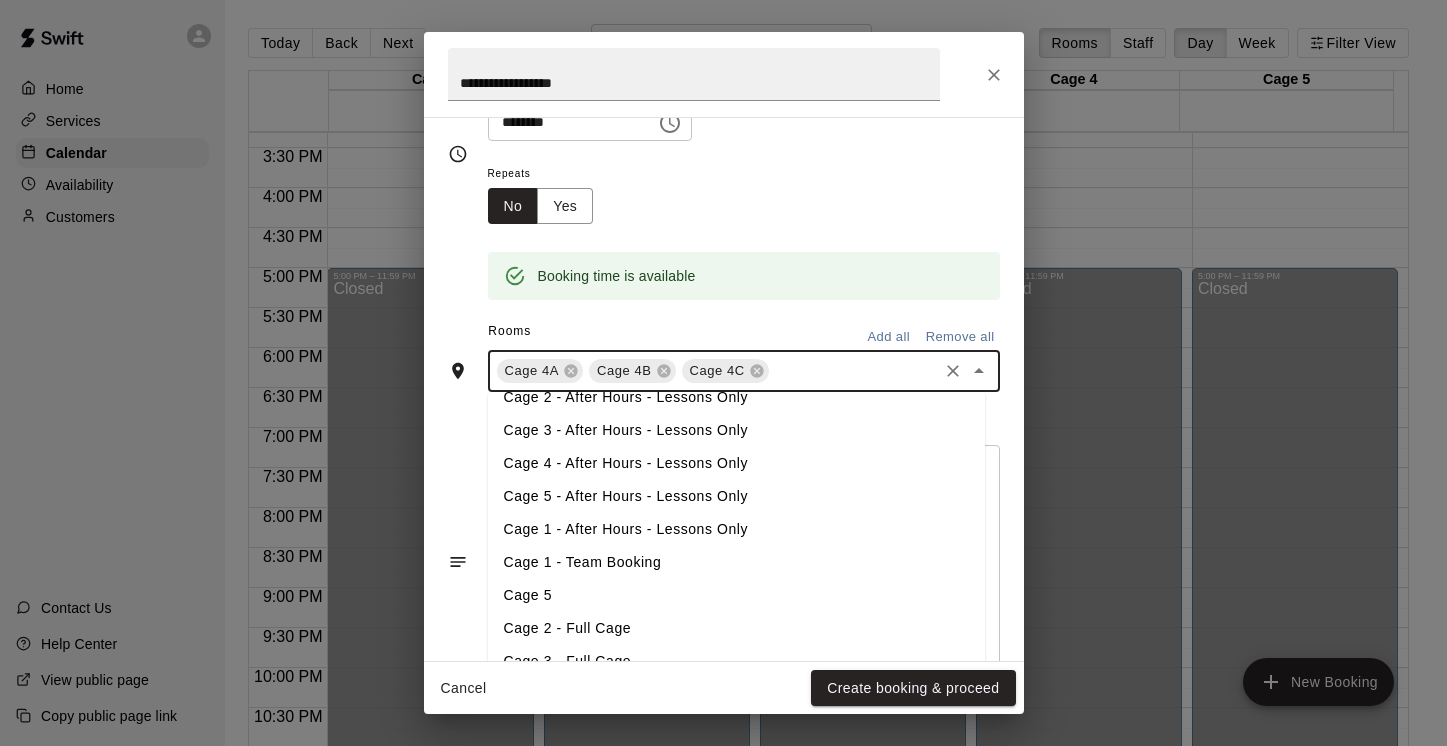 scroll, scrollTop: 281, scrollLeft: 0, axis: vertical 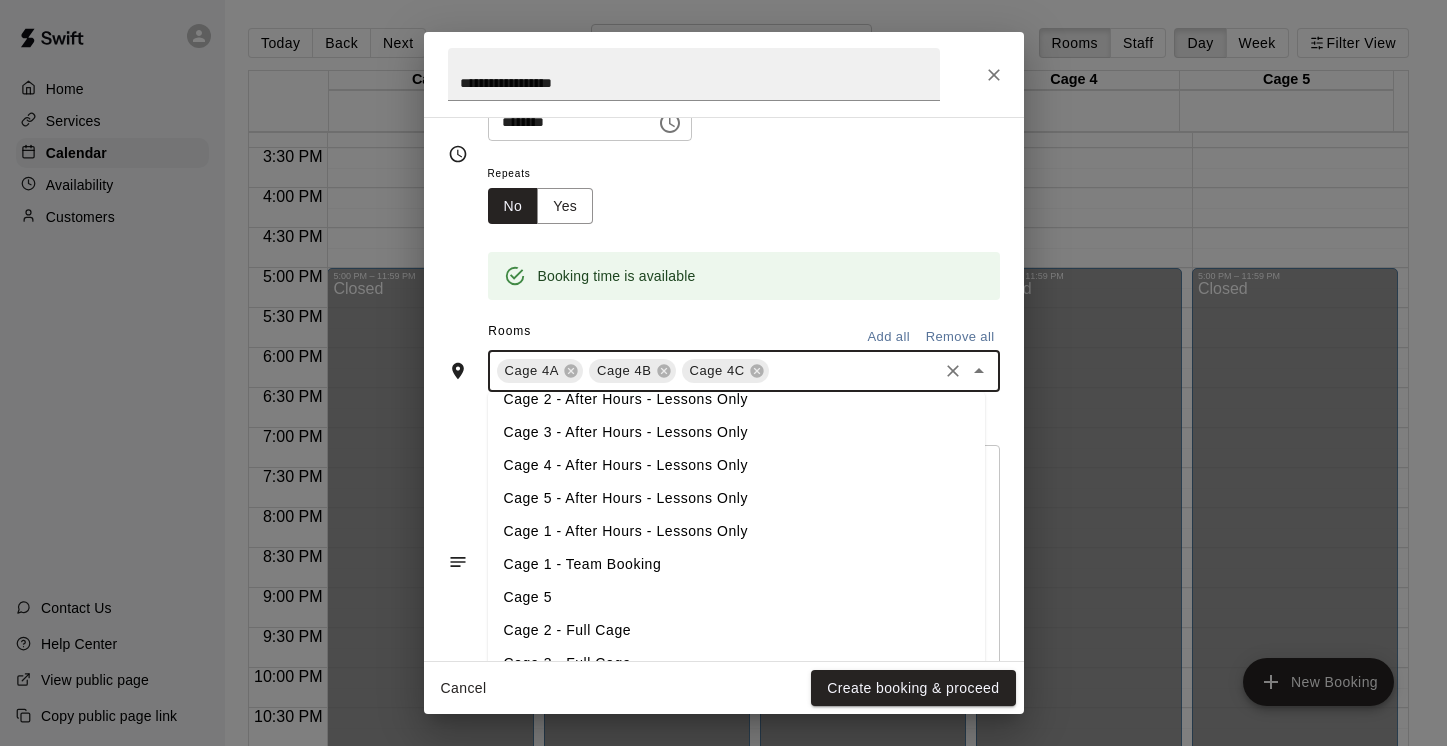 click on "Cage 4 - After Hours - Lessons Only" at bounding box center (736, 465) 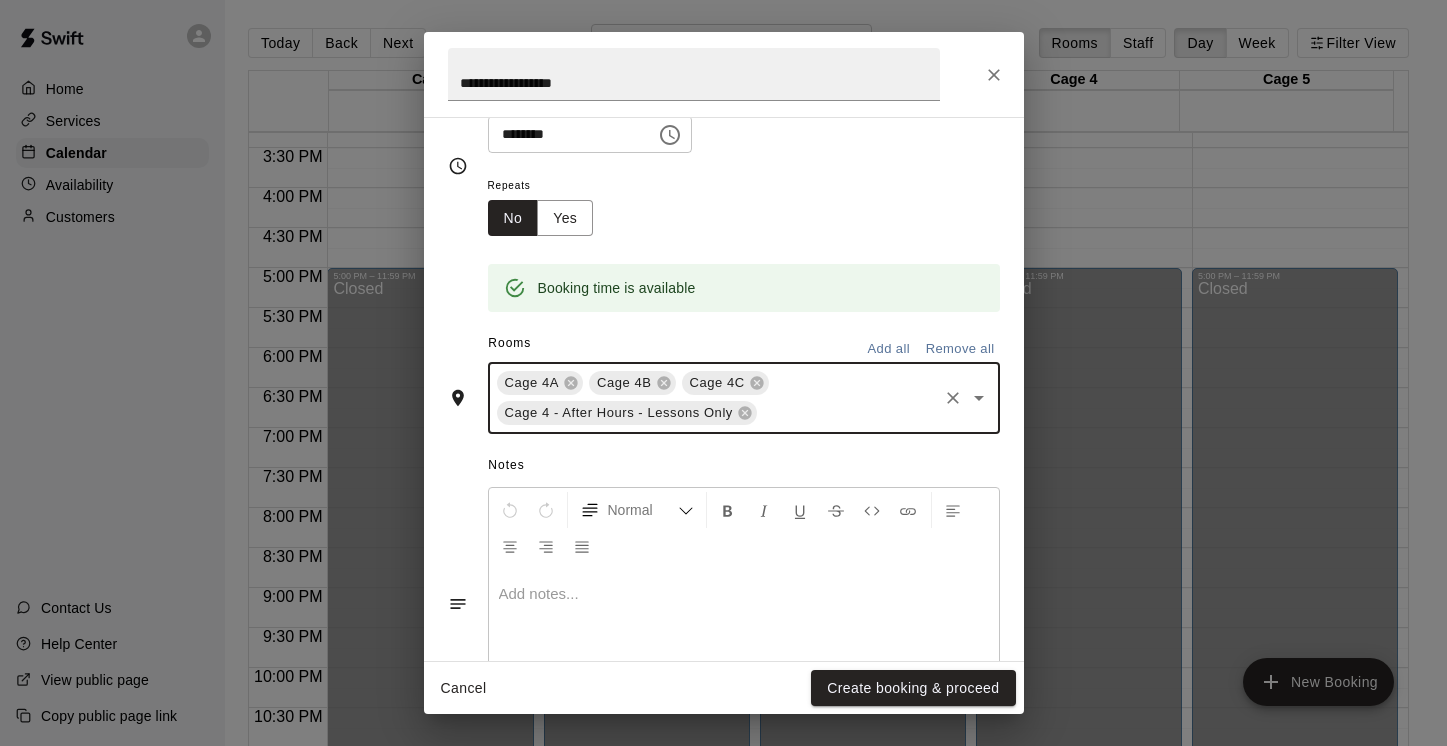 scroll, scrollTop: 281, scrollLeft: 0, axis: vertical 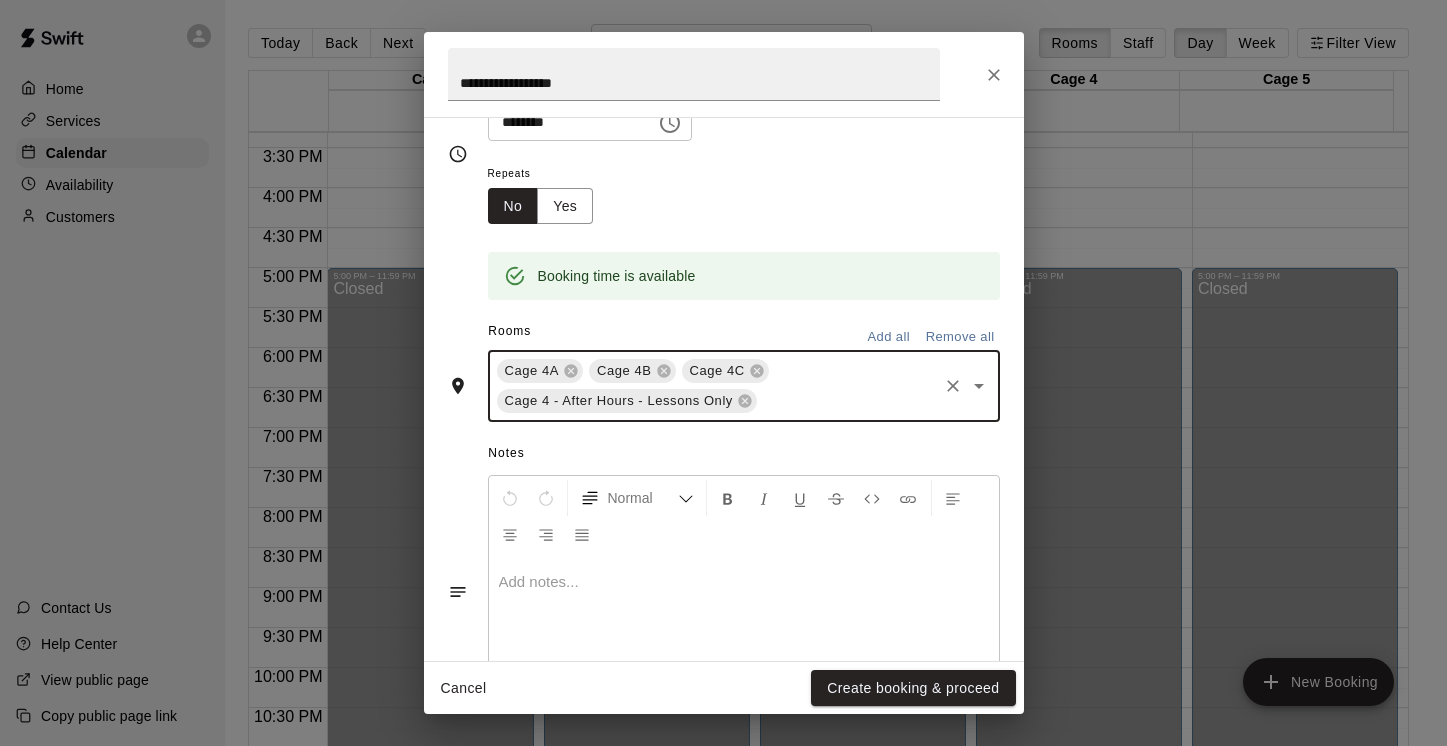 click 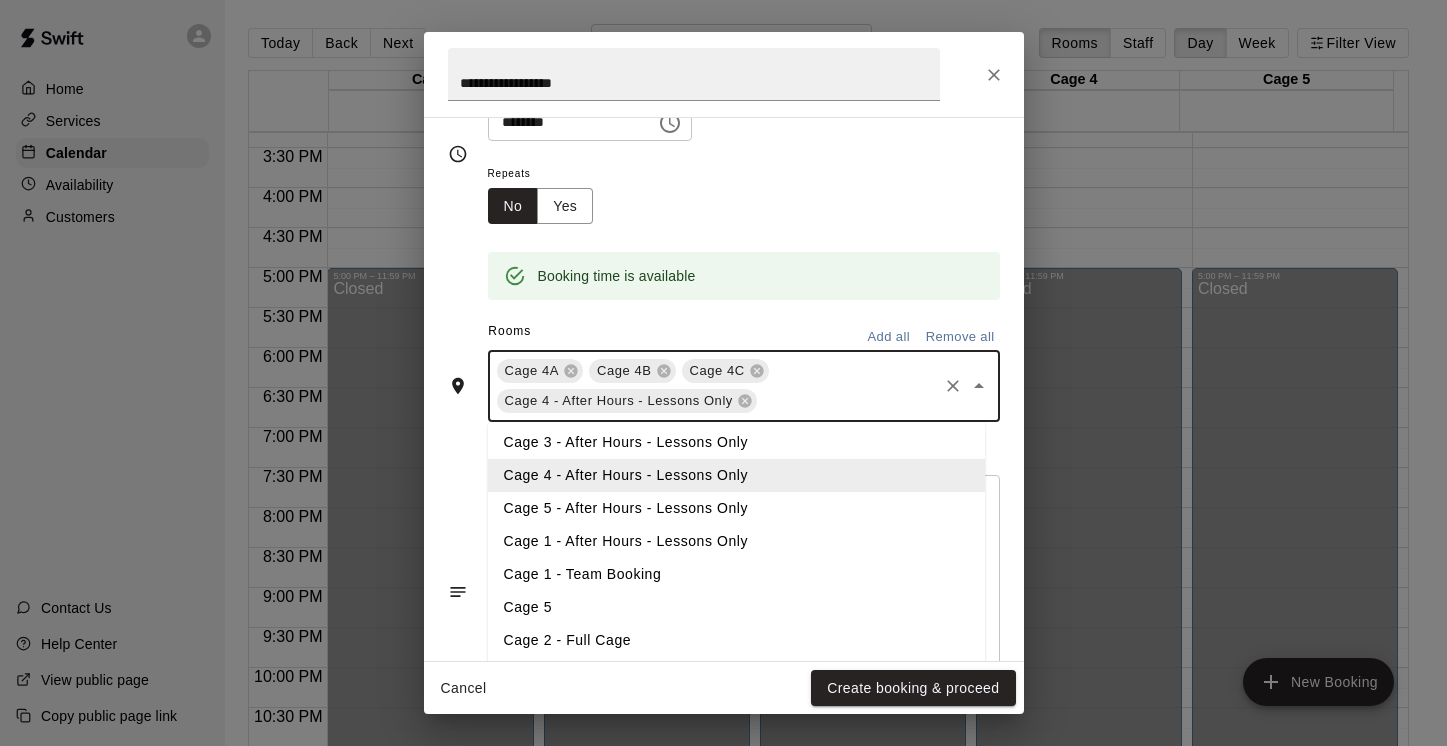 scroll, scrollTop: 311, scrollLeft: 0, axis: vertical 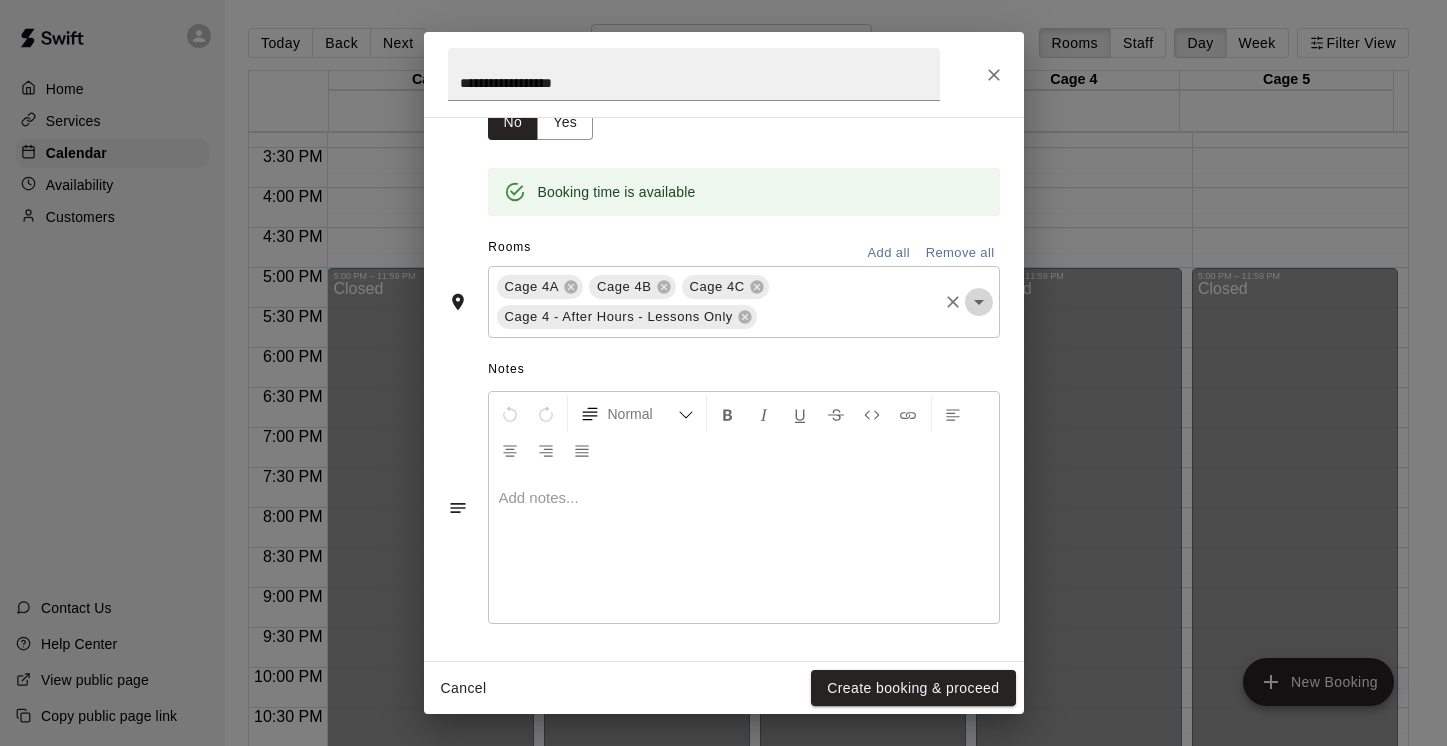 click 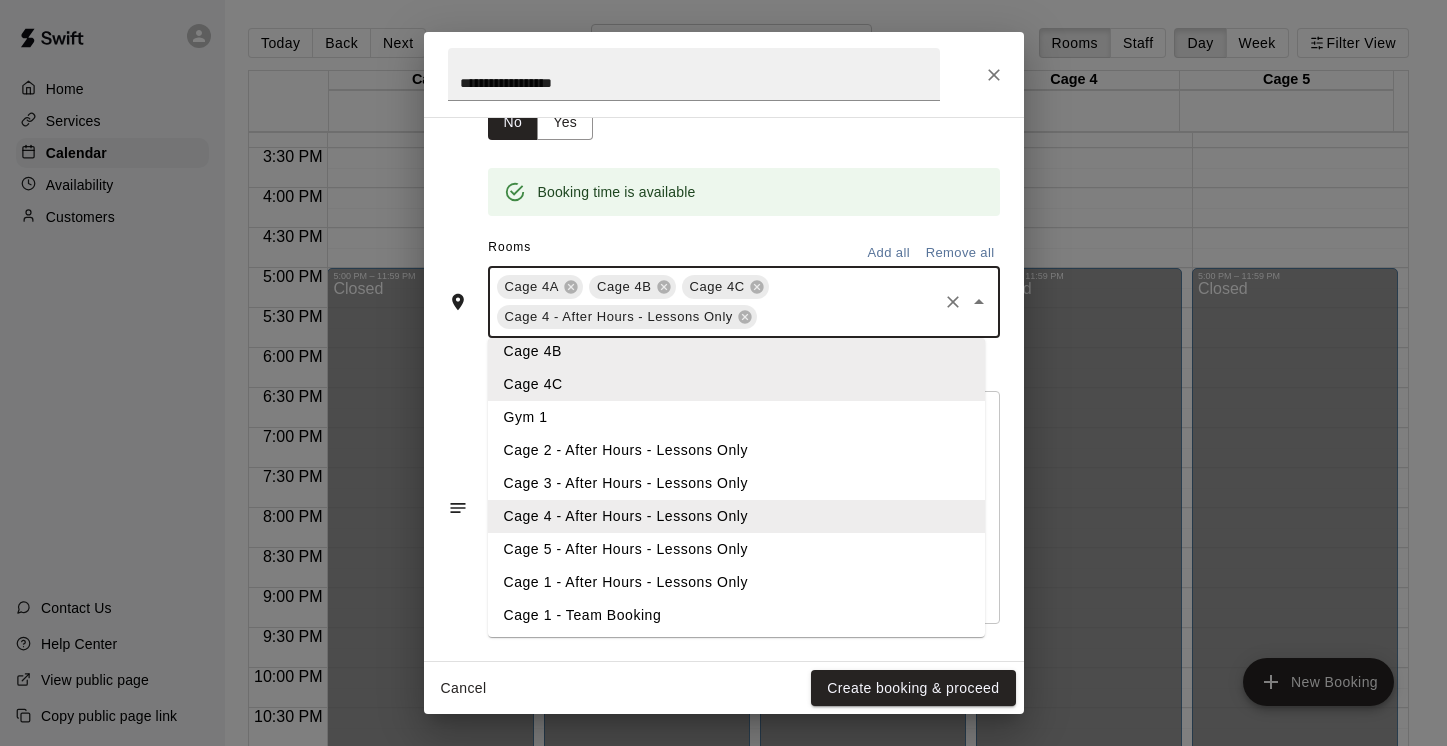 scroll, scrollTop: 311, scrollLeft: 0, axis: vertical 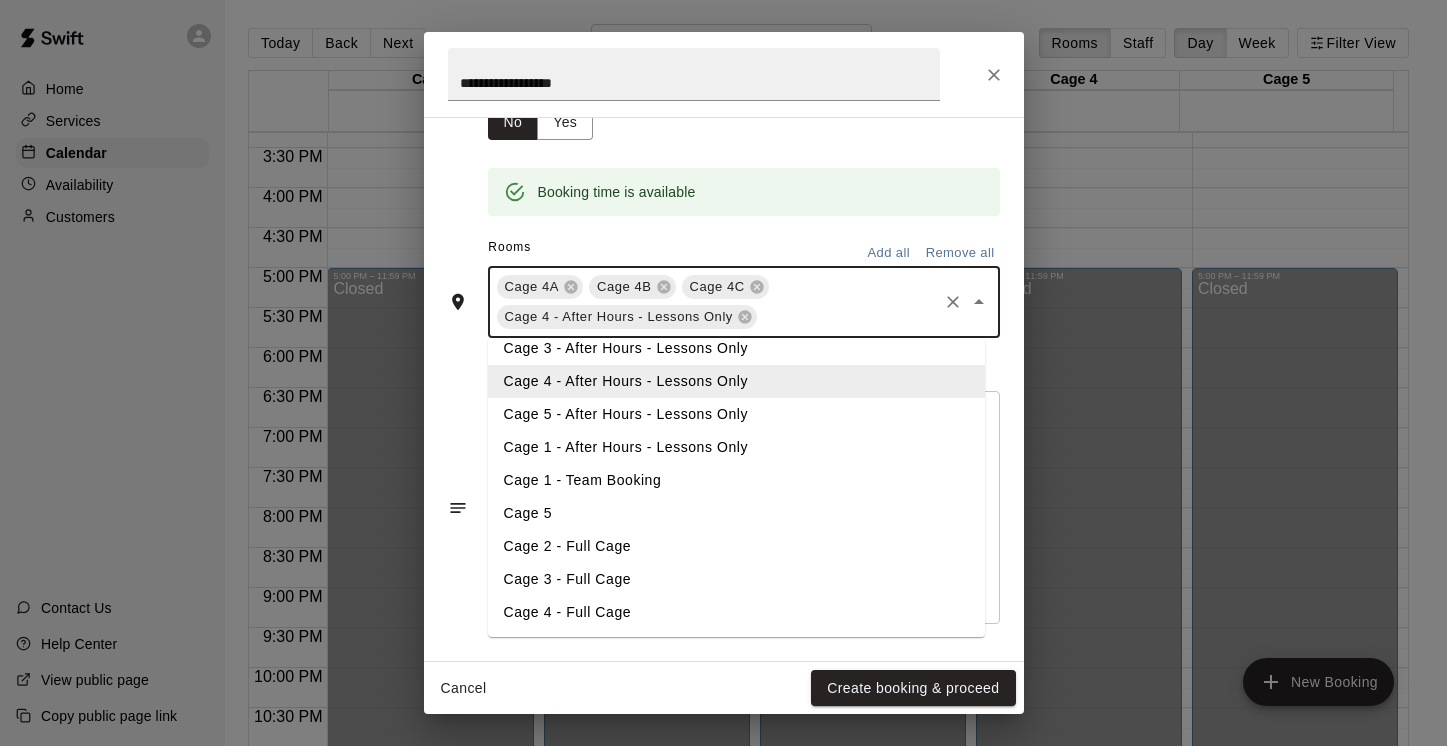 click on "Cage 4 - Full Cage" at bounding box center [736, 612] 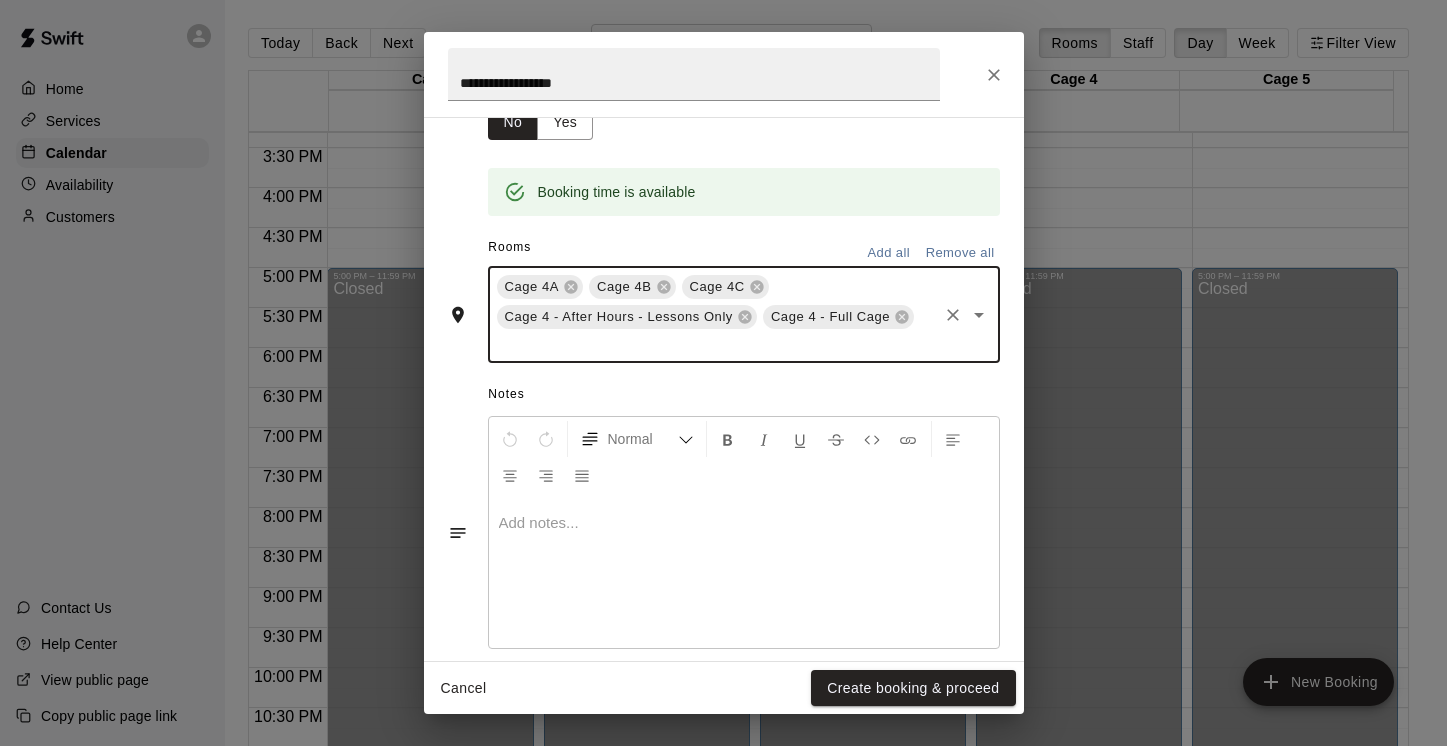 click 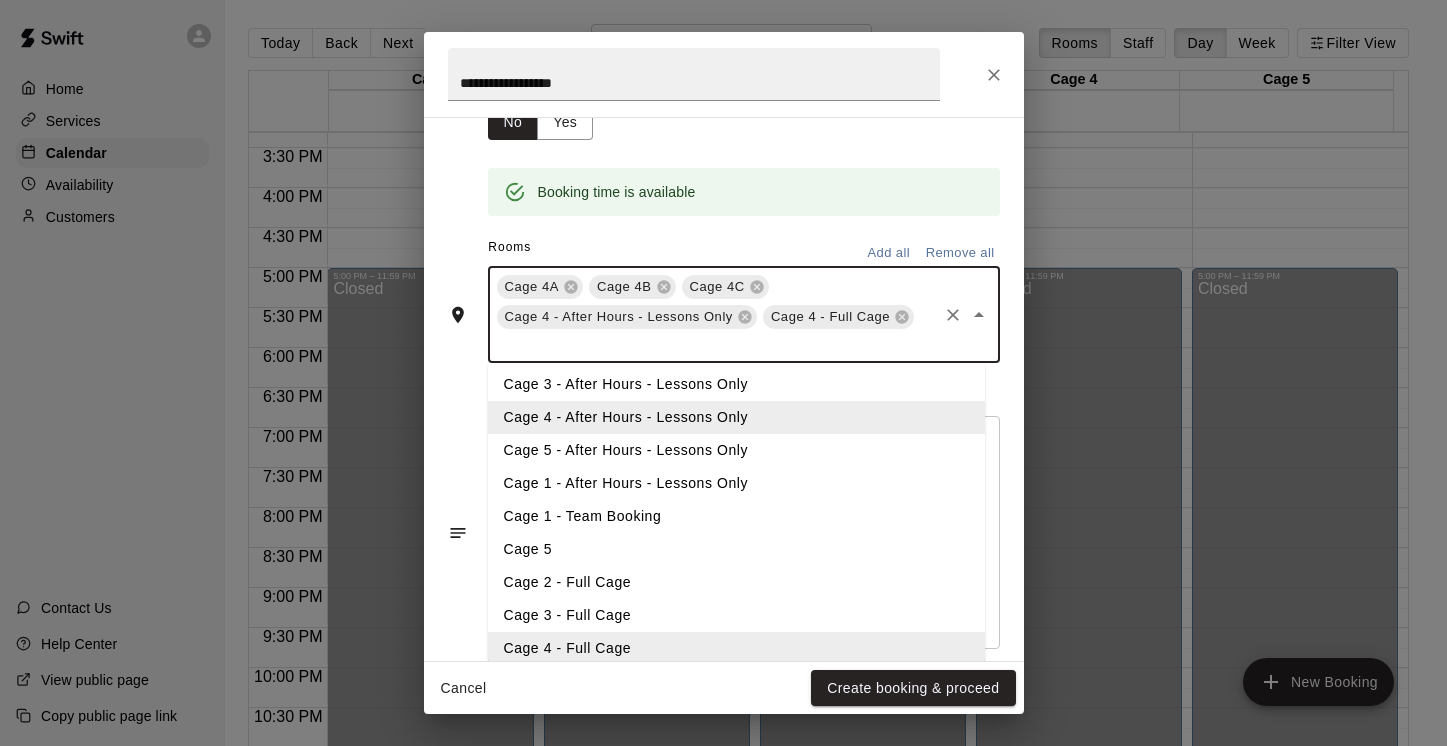 scroll, scrollTop: 311, scrollLeft: 0, axis: vertical 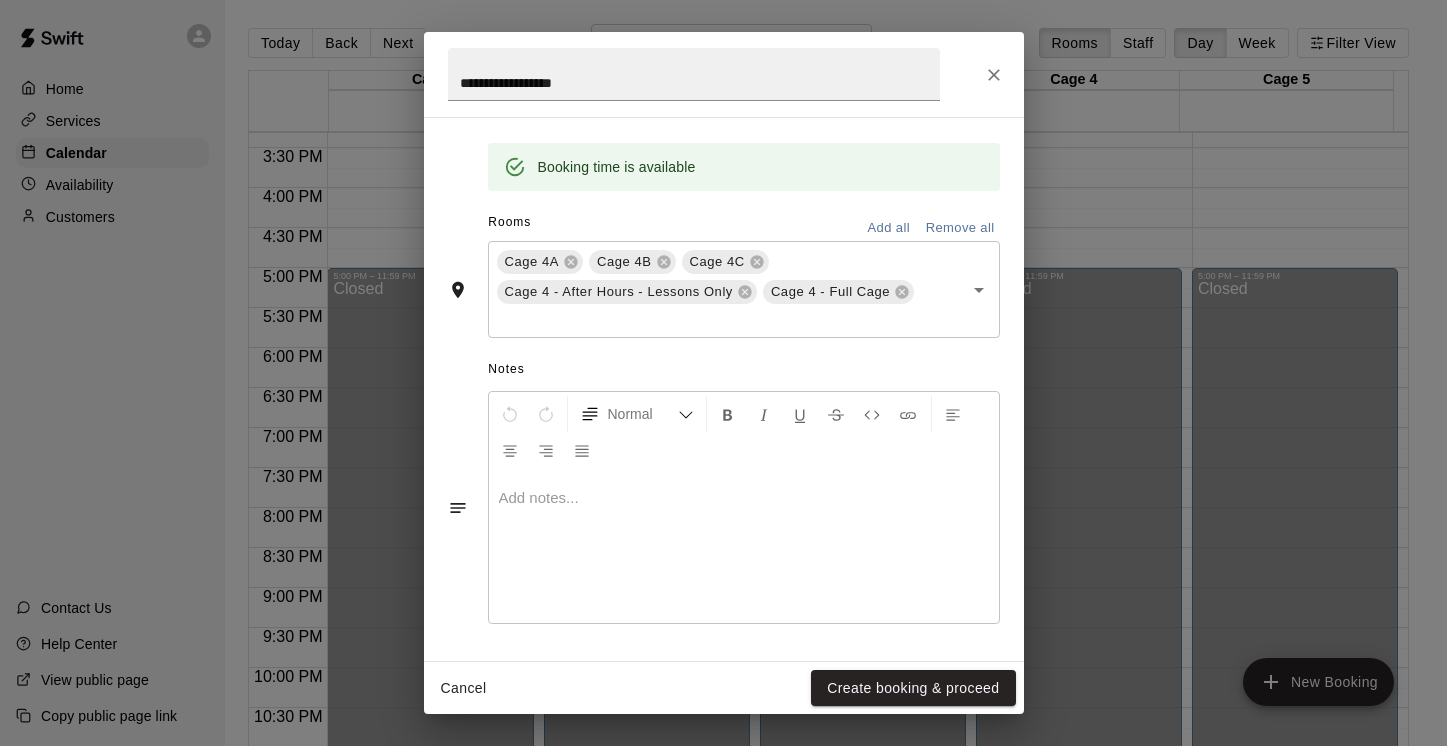 click at bounding box center [744, 548] 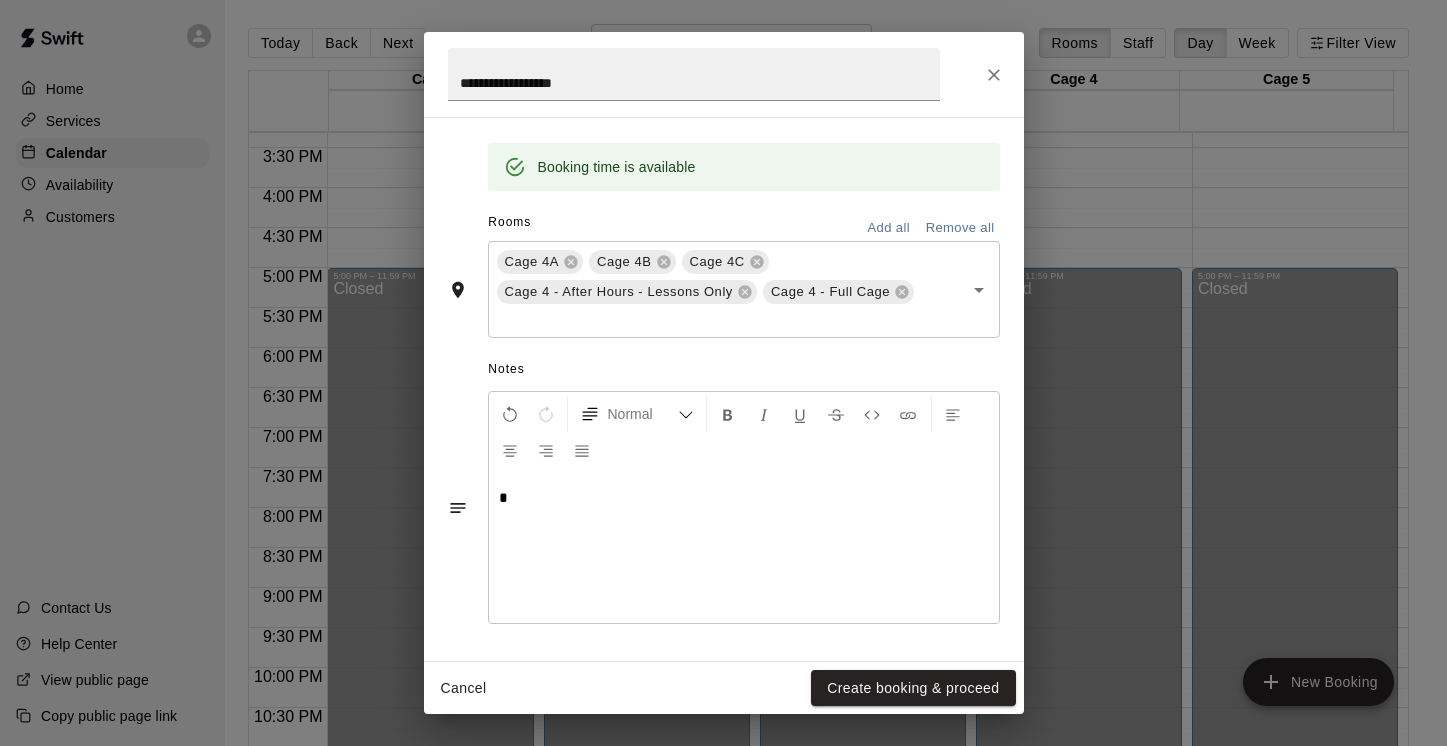 type 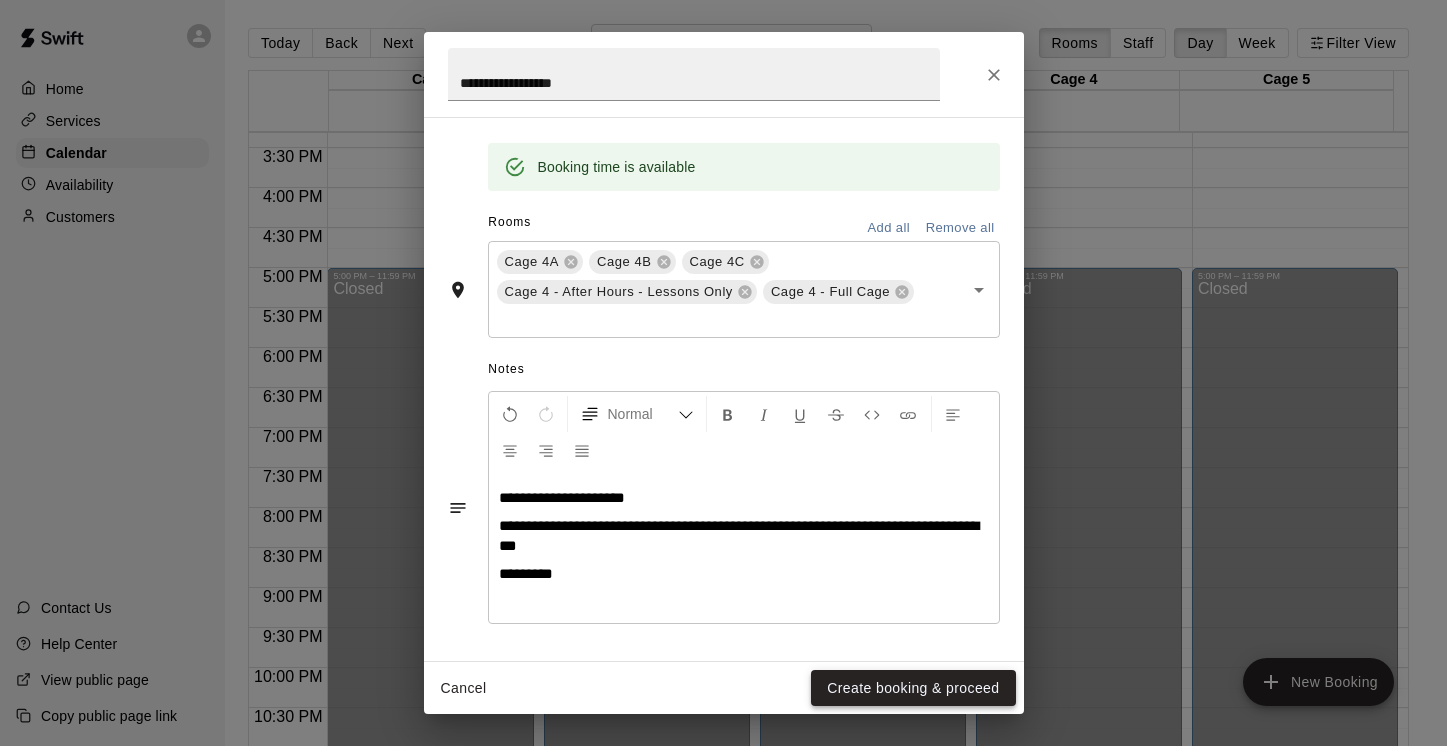 click on "Create booking & proceed" at bounding box center (913, 688) 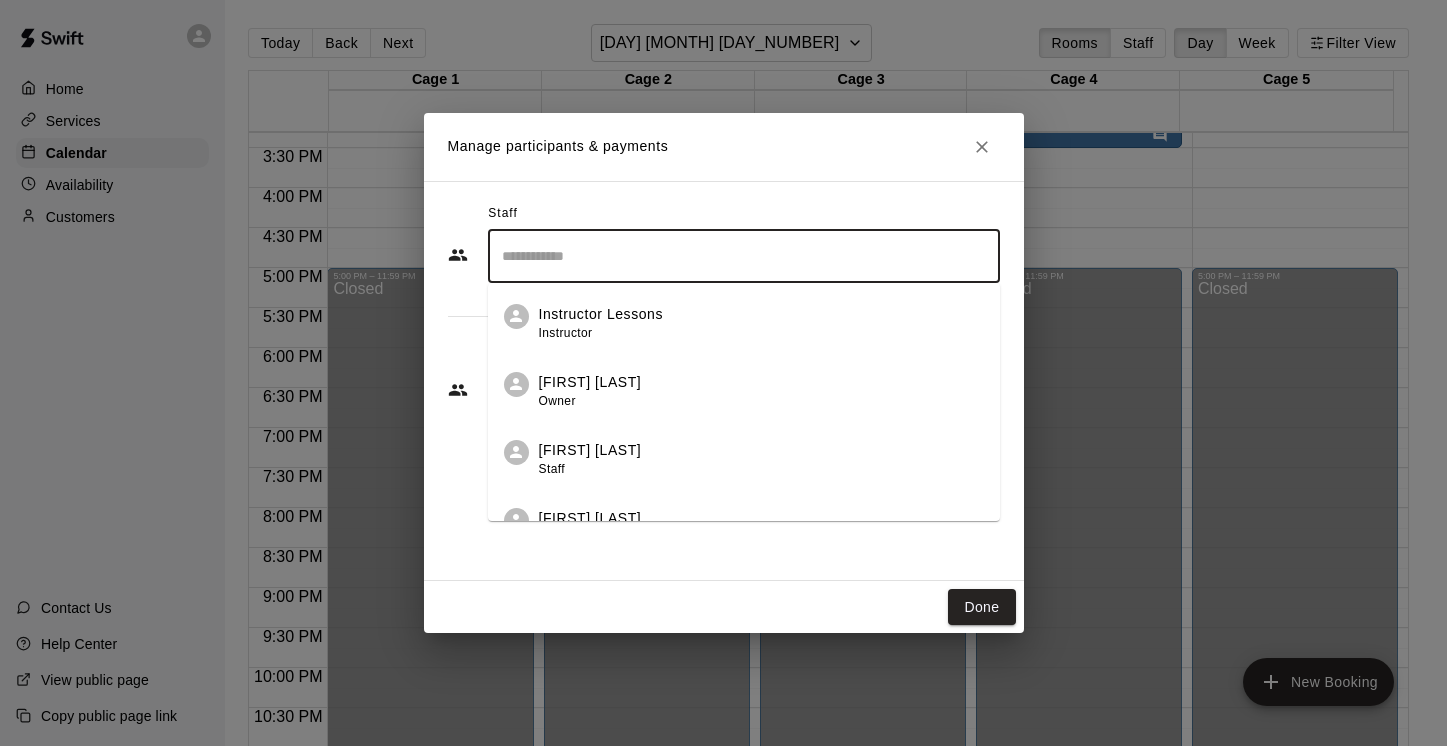 click at bounding box center (744, 256) 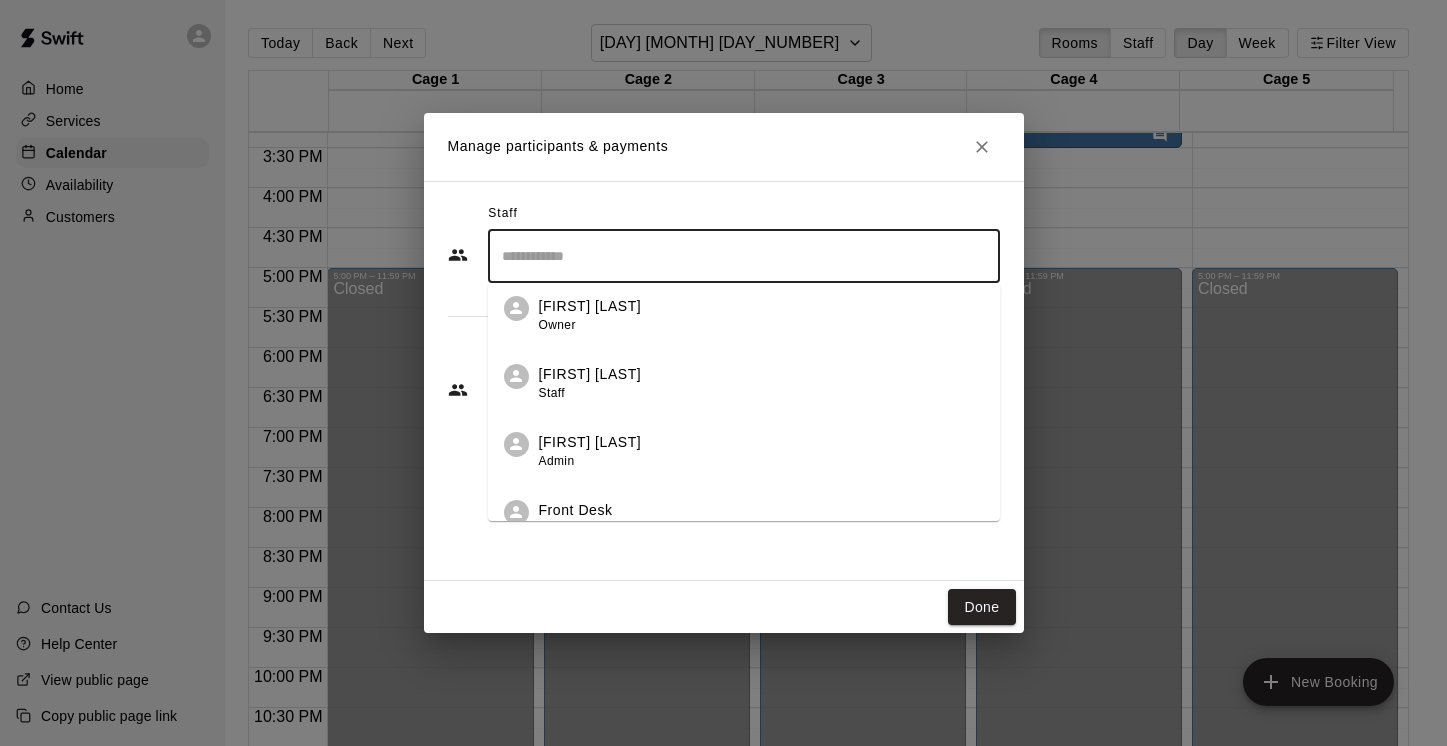 scroll, scrollTop: 101, scrollLeft: 0, axis: vertical 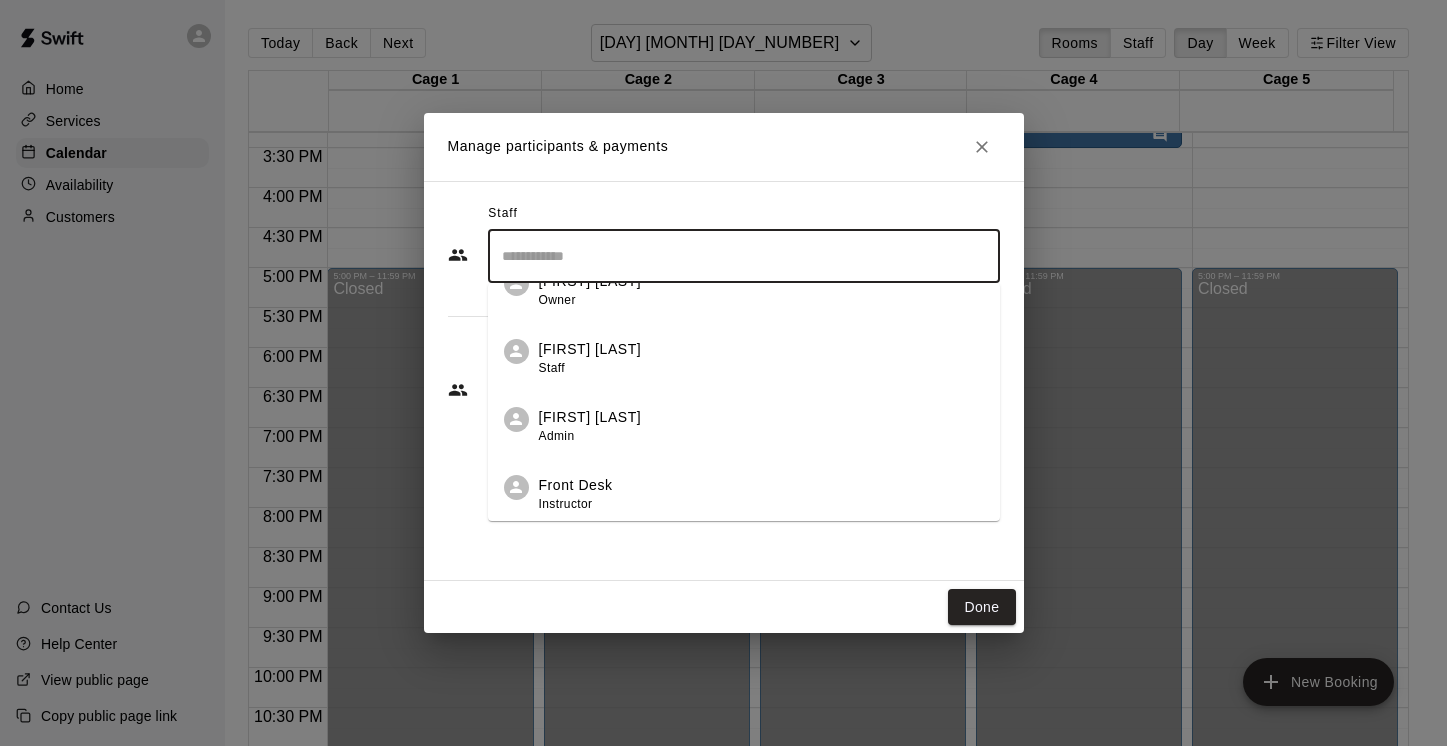 click on "[FIRST] [LAST] [EMAIL]" at bounding box center (761, 426) 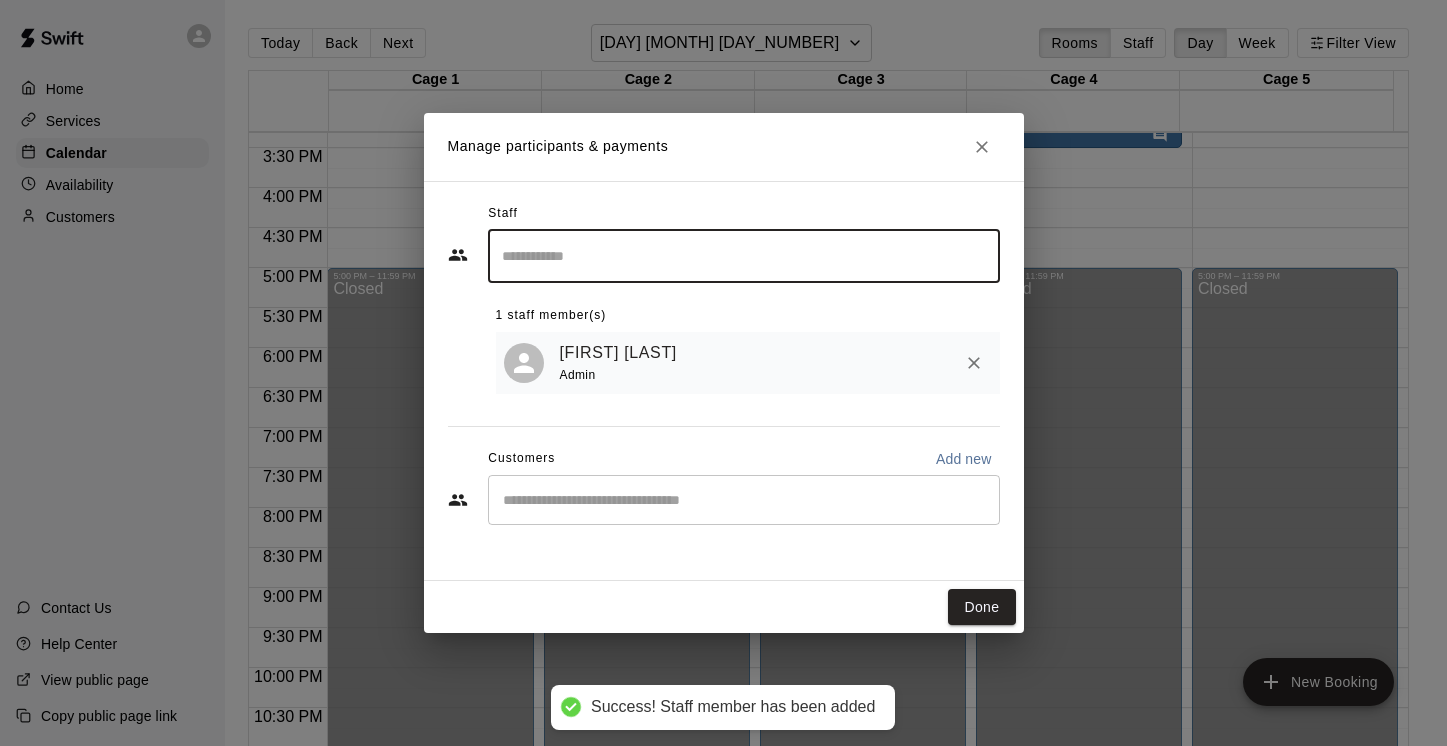 click at bounding box center (744, 256) 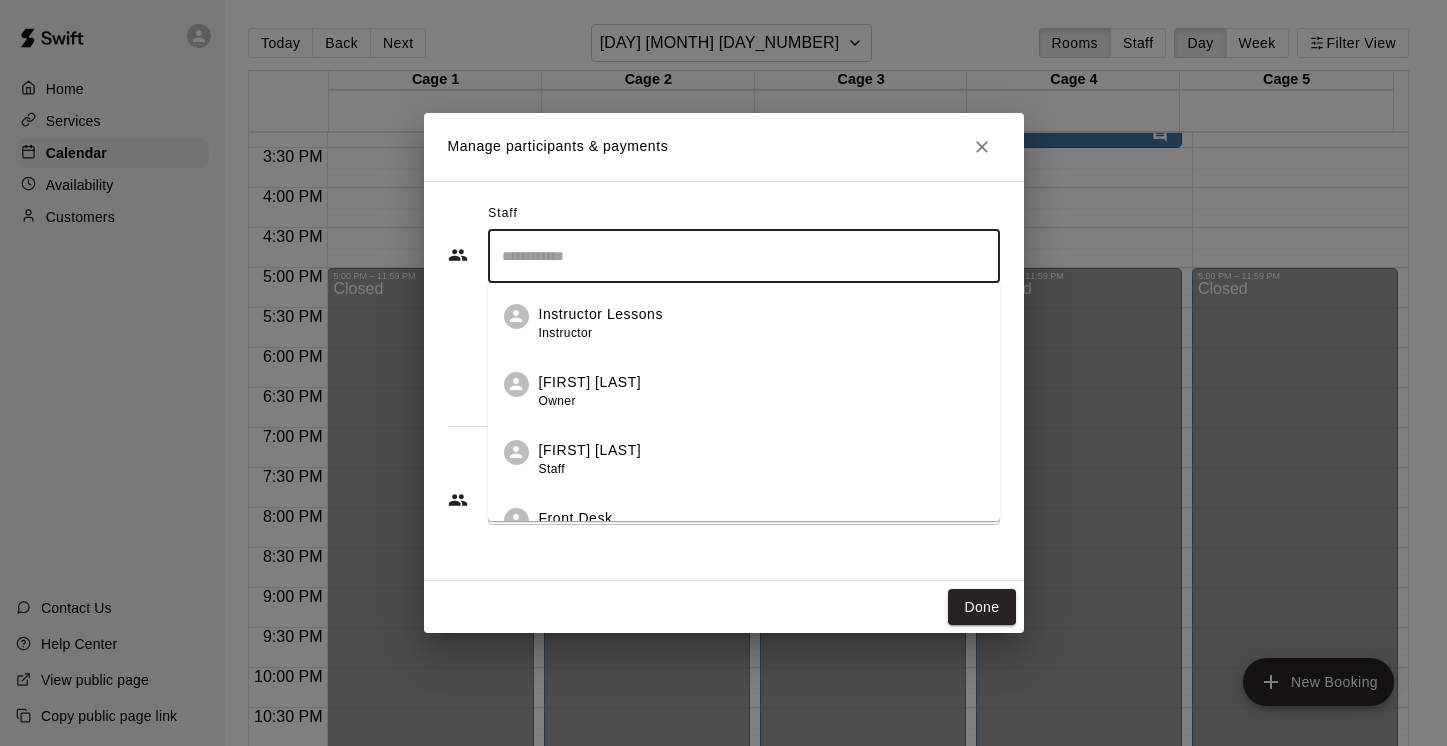 click on "Front Desk Instructor" at bounding box center [761, 527] 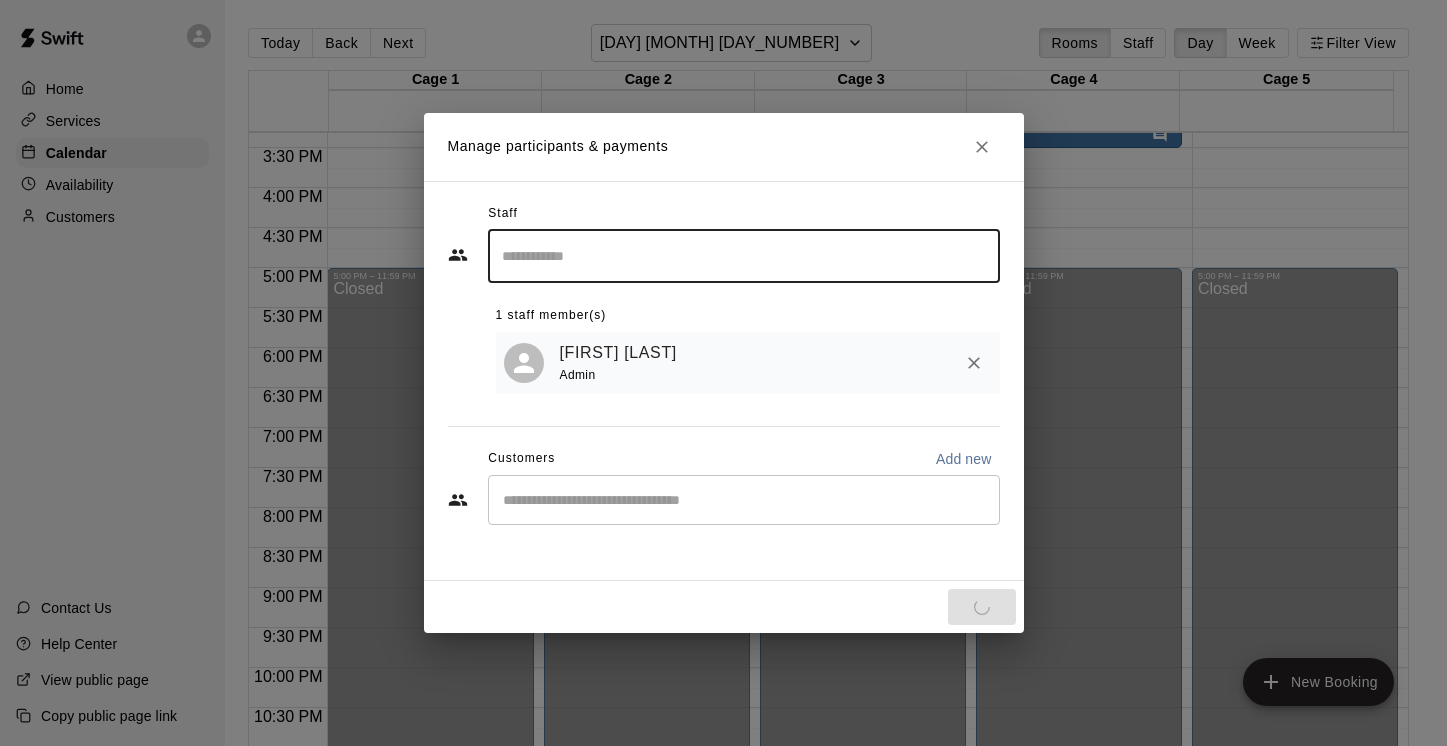 click on "​" at bounding box center [744, 500] 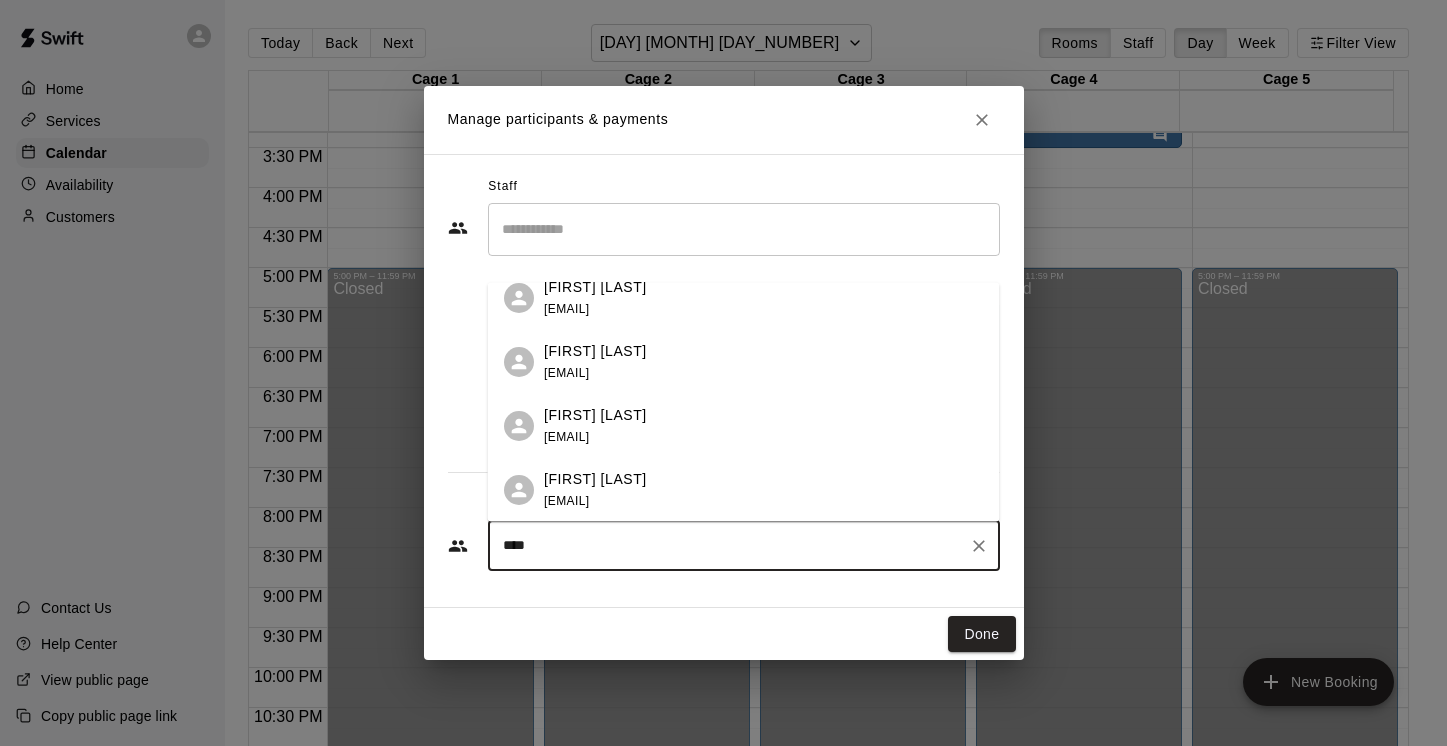 scroll, scrollTop: 0, scrollLeft: 0, axis: both 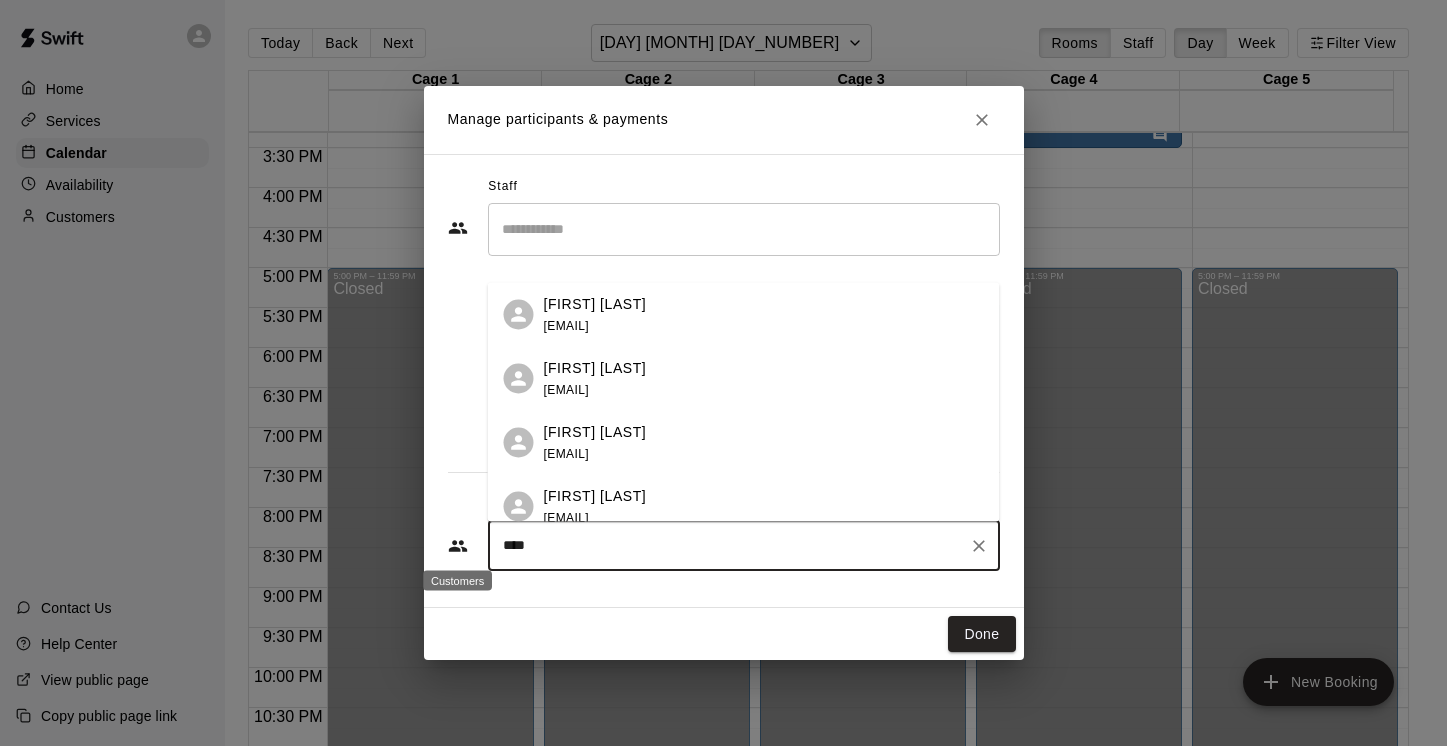 drag, startPoint x: 544, startPoint y: 549, endPoint x: 467, endPoint y: 545, distance: 77.10383 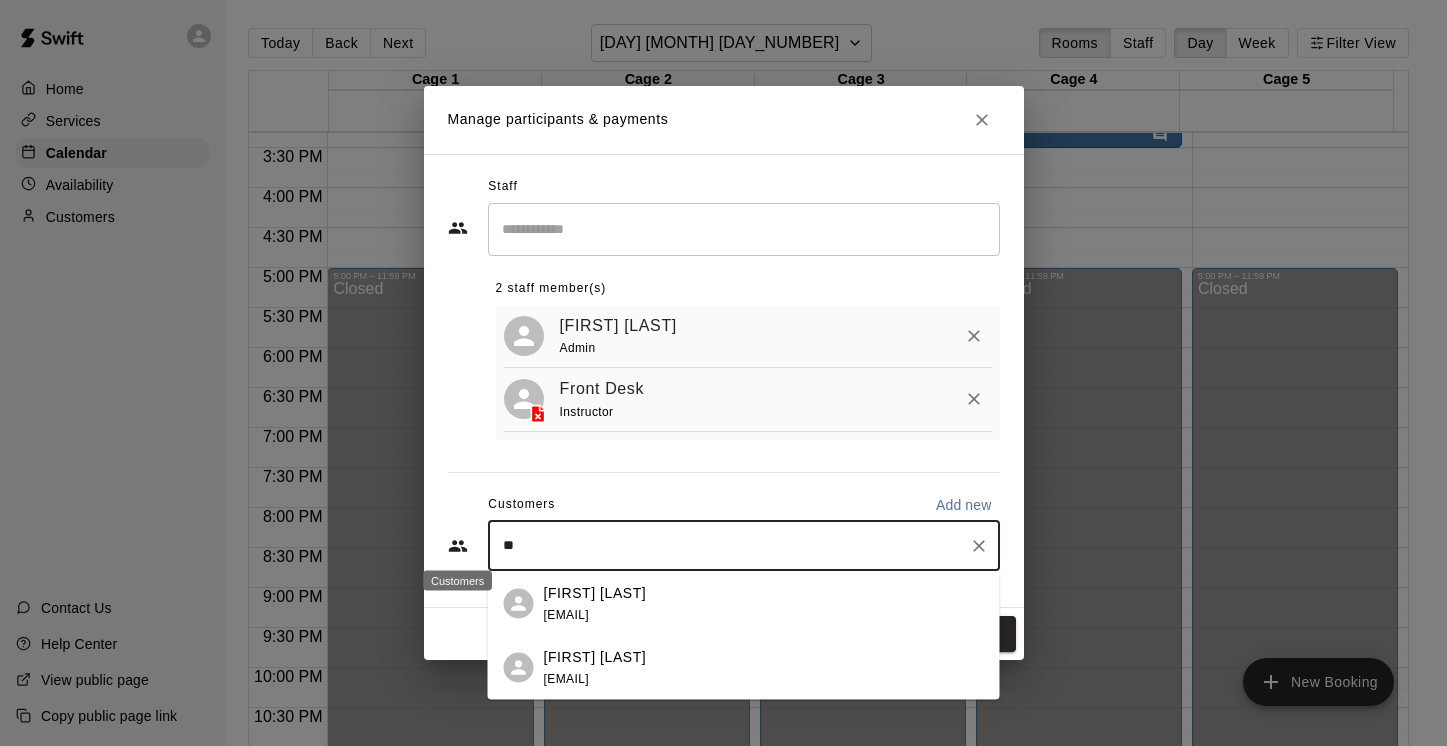 type on "*" 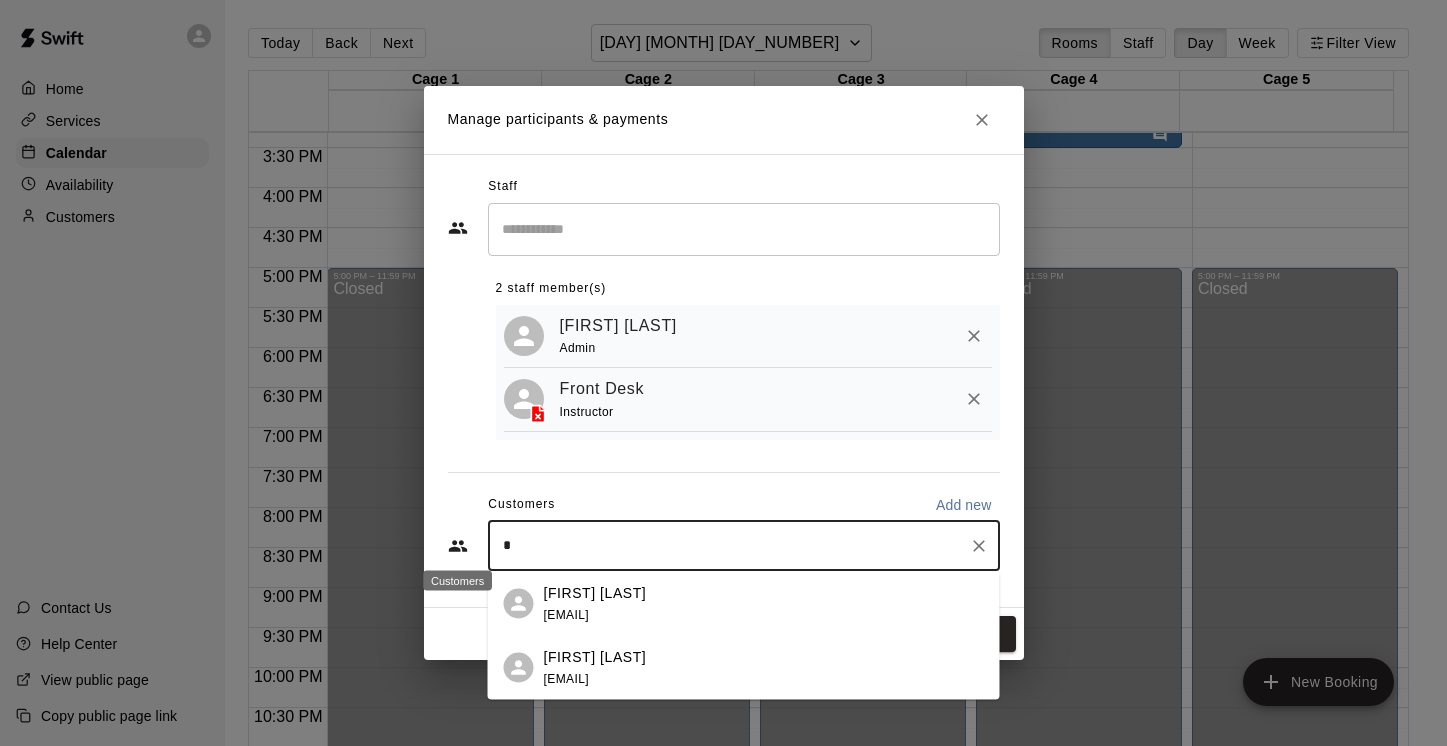 type 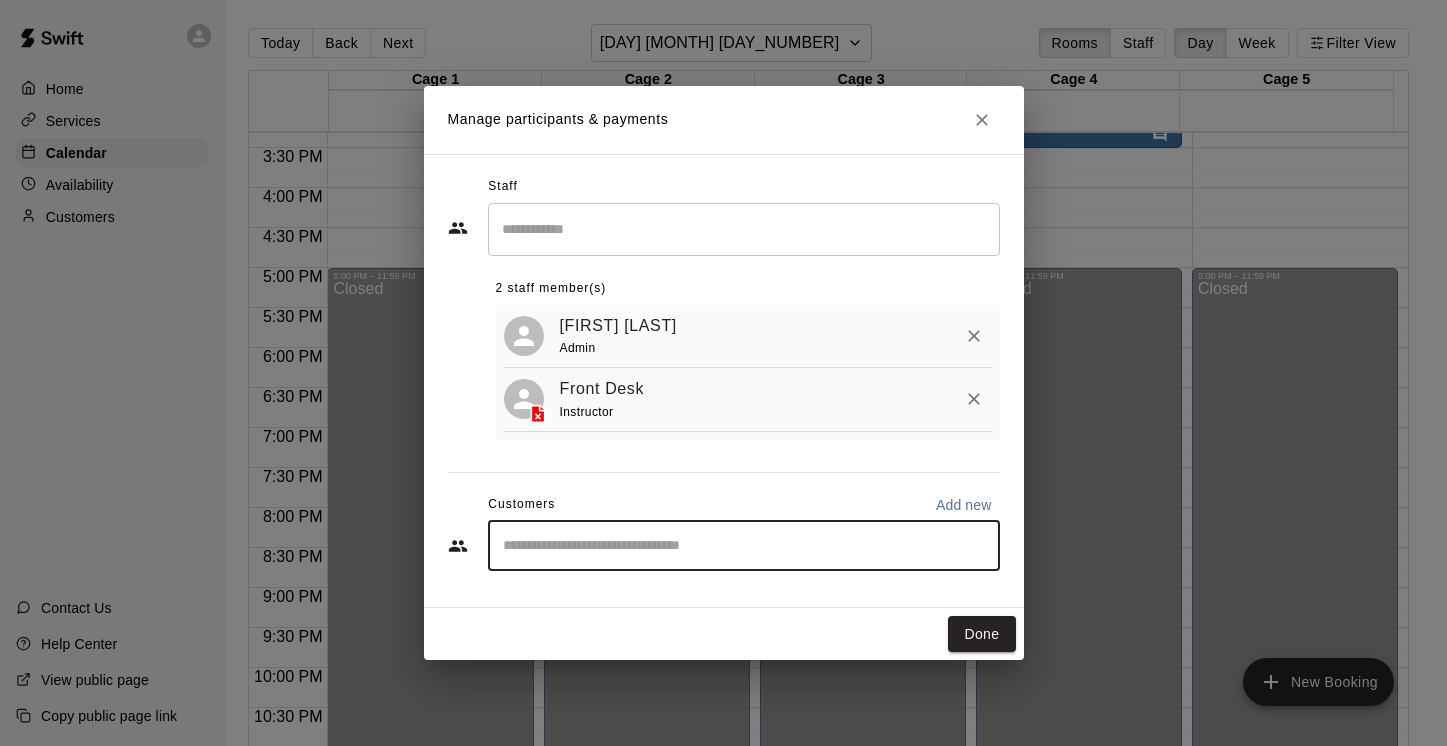 click on "Add new" at bounding box center [964, 505] 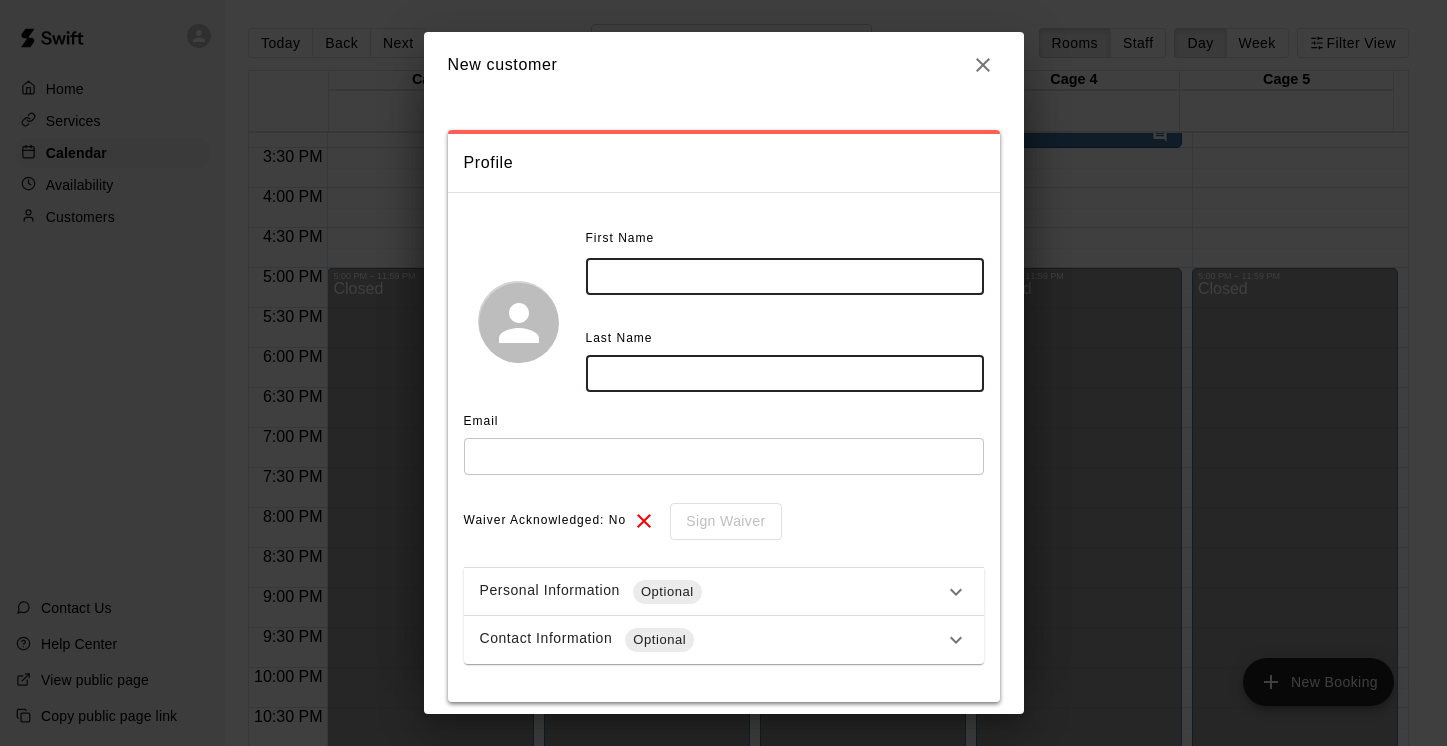 click at bounding box center [785, 276] 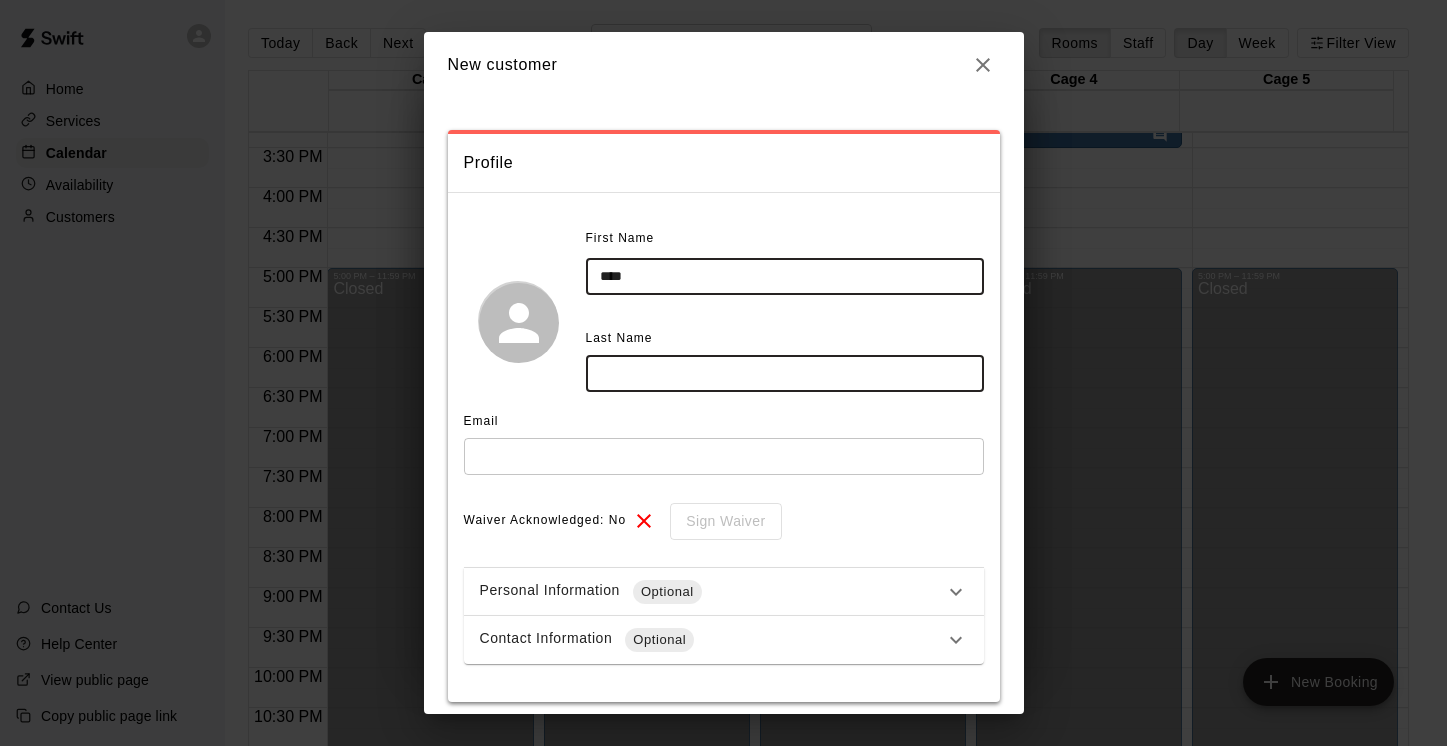 type on "****" 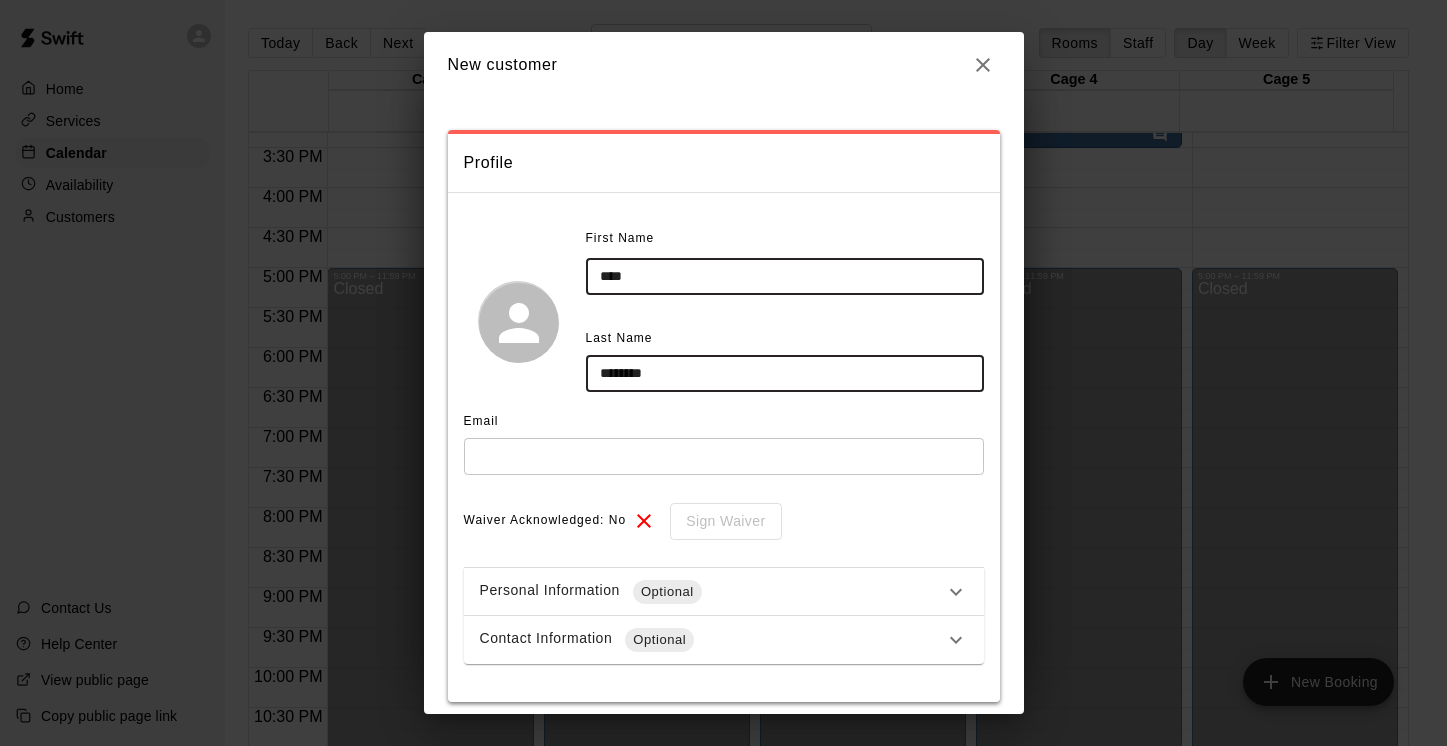 type on "********" 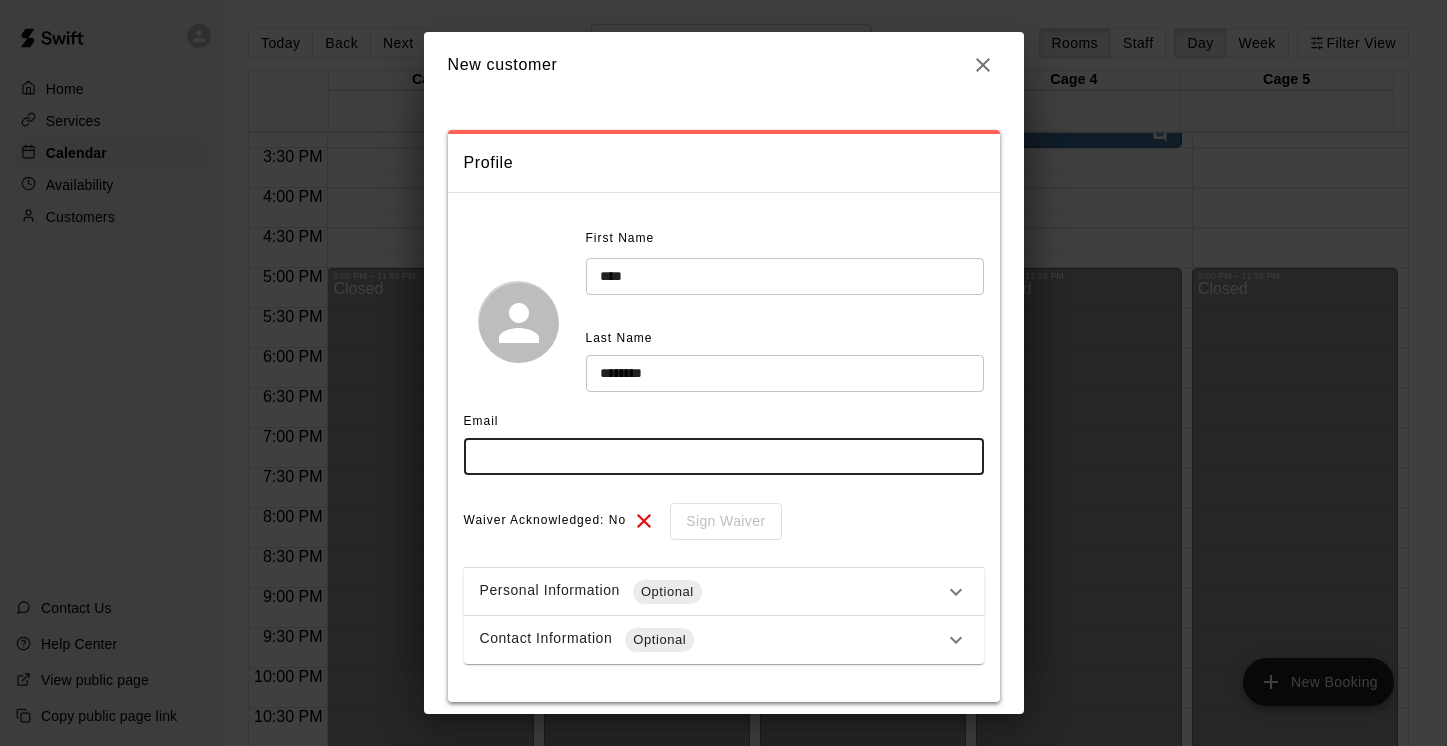 click at bounding box center (724, 456) 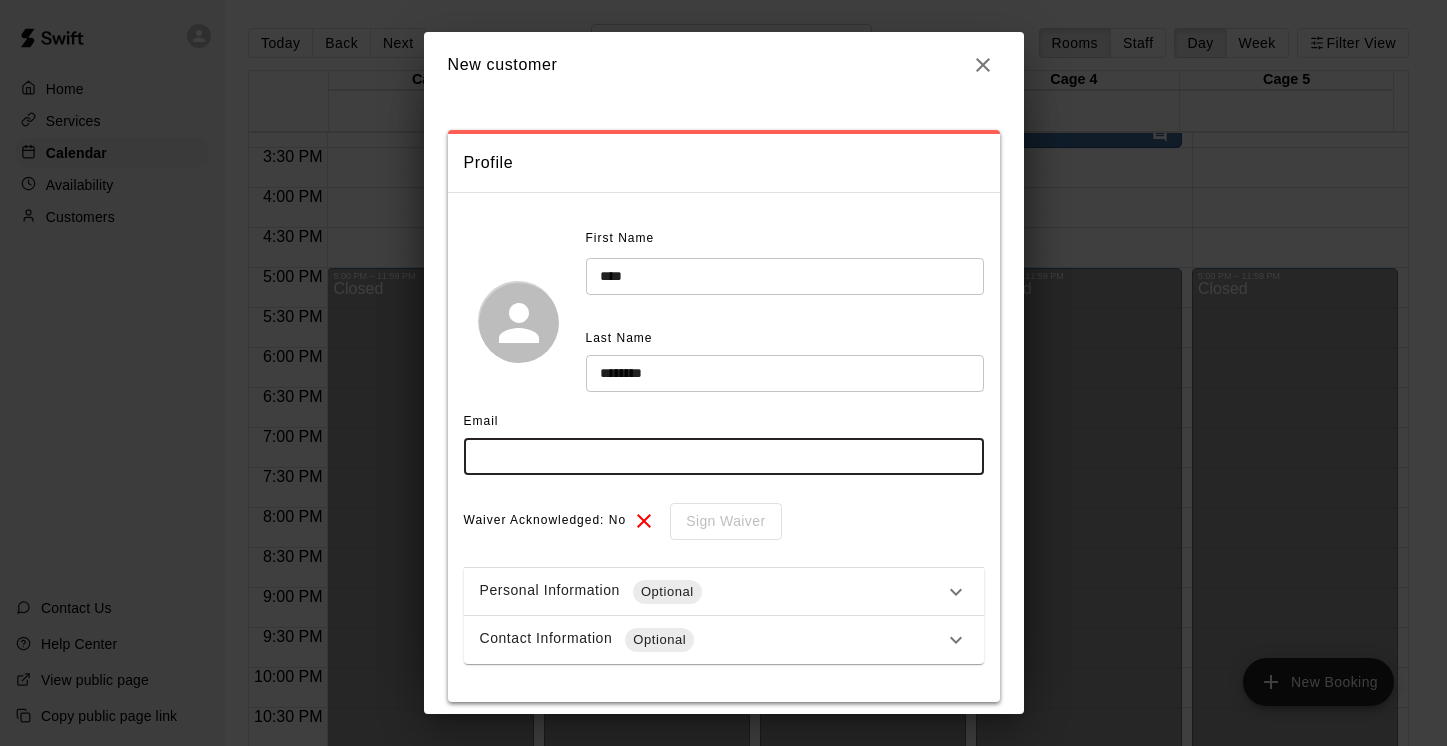 paste on "**********" 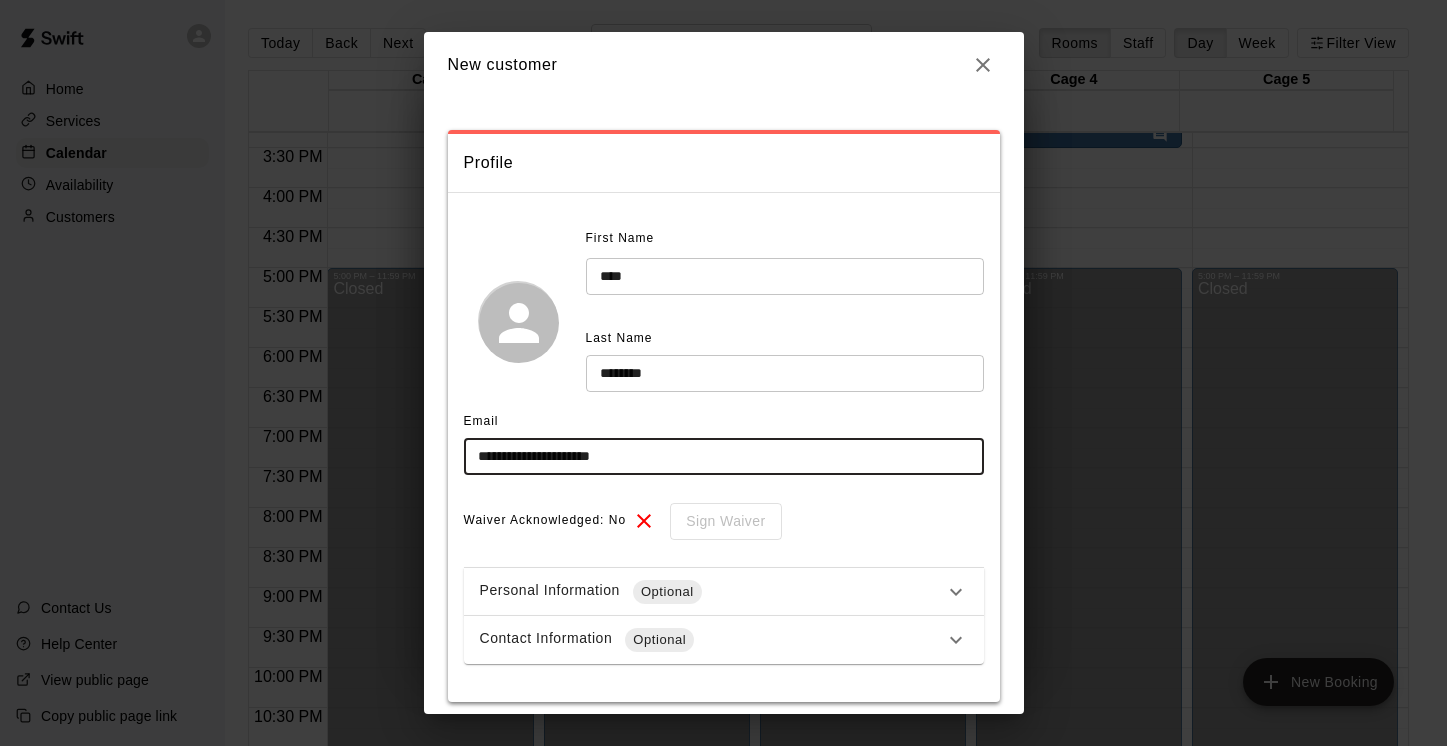 type on "**********" 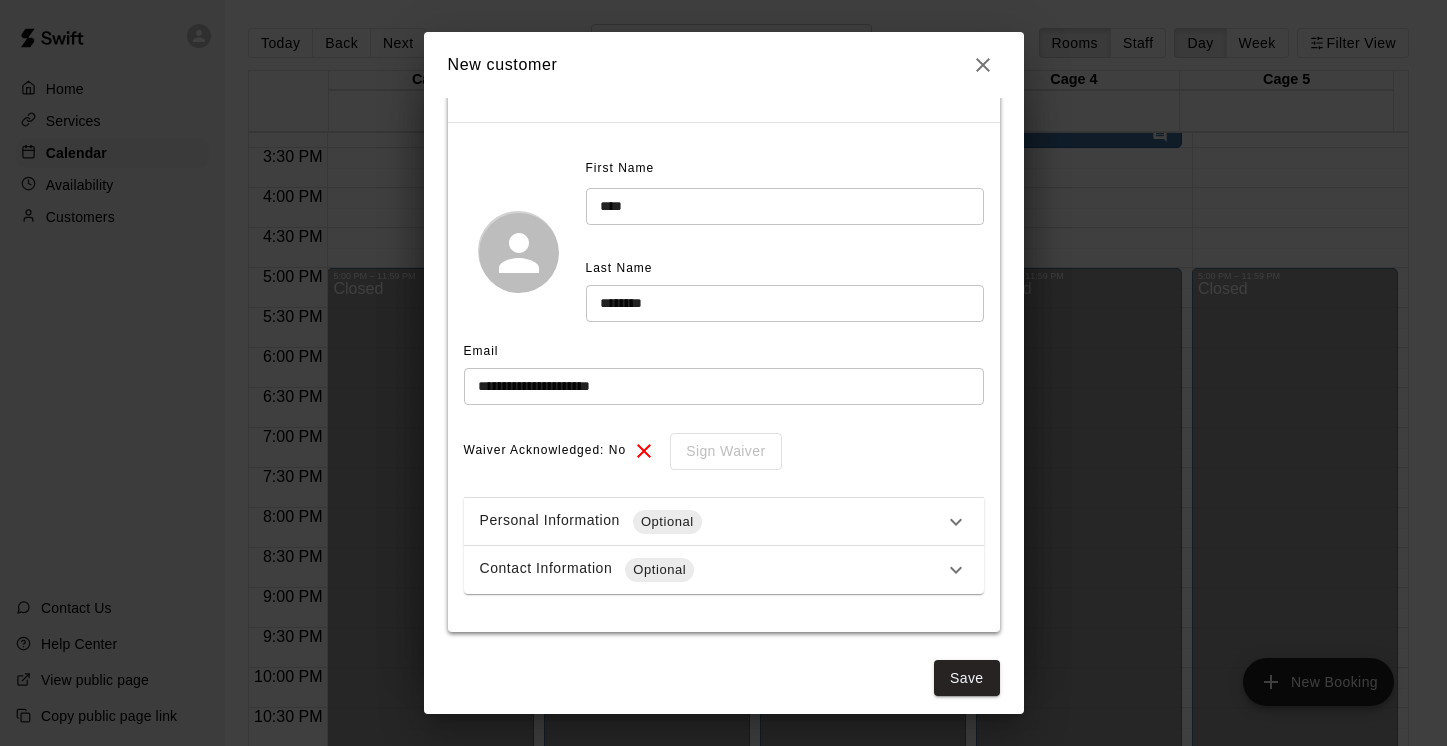 scroll, scrollTop: 80, scrollLeft: 0, axis: vertical 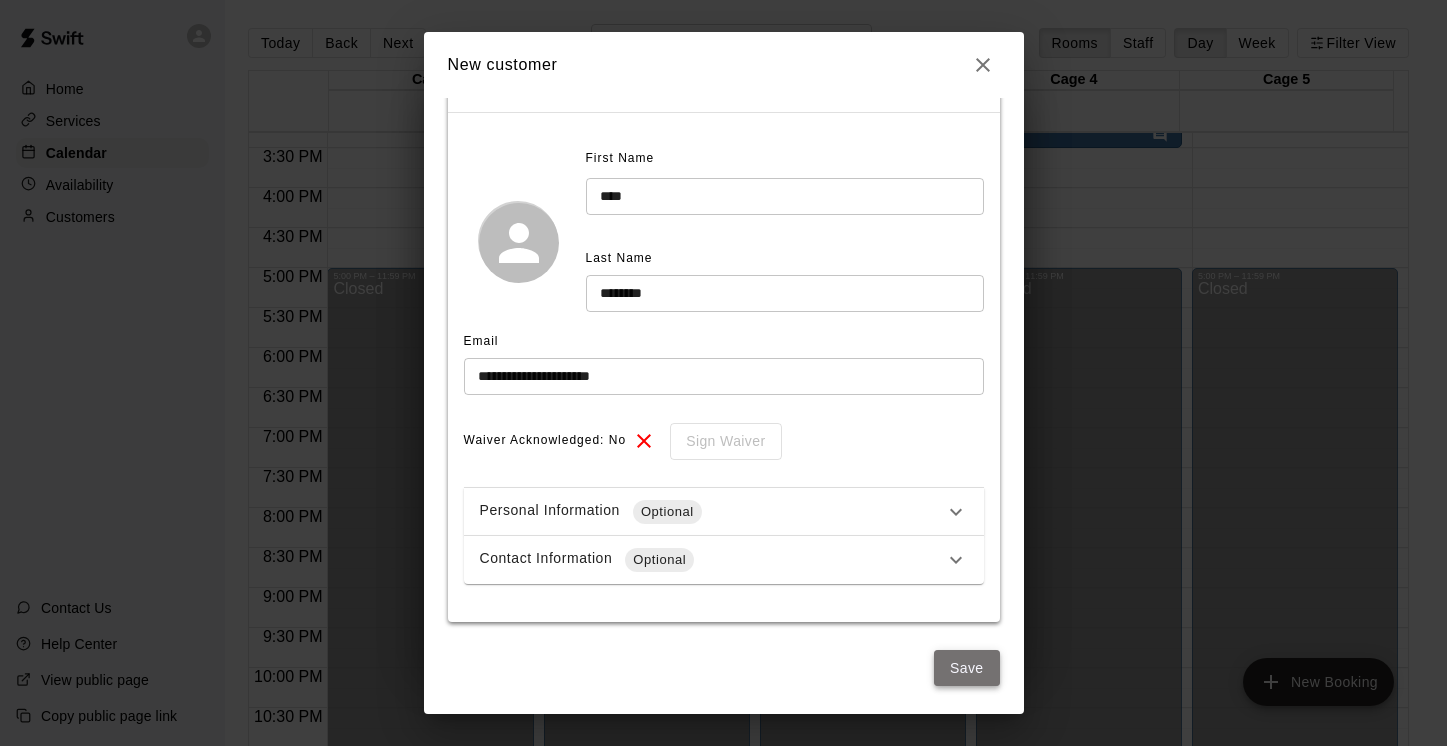click on "Save" at bounding box center [967, 668] 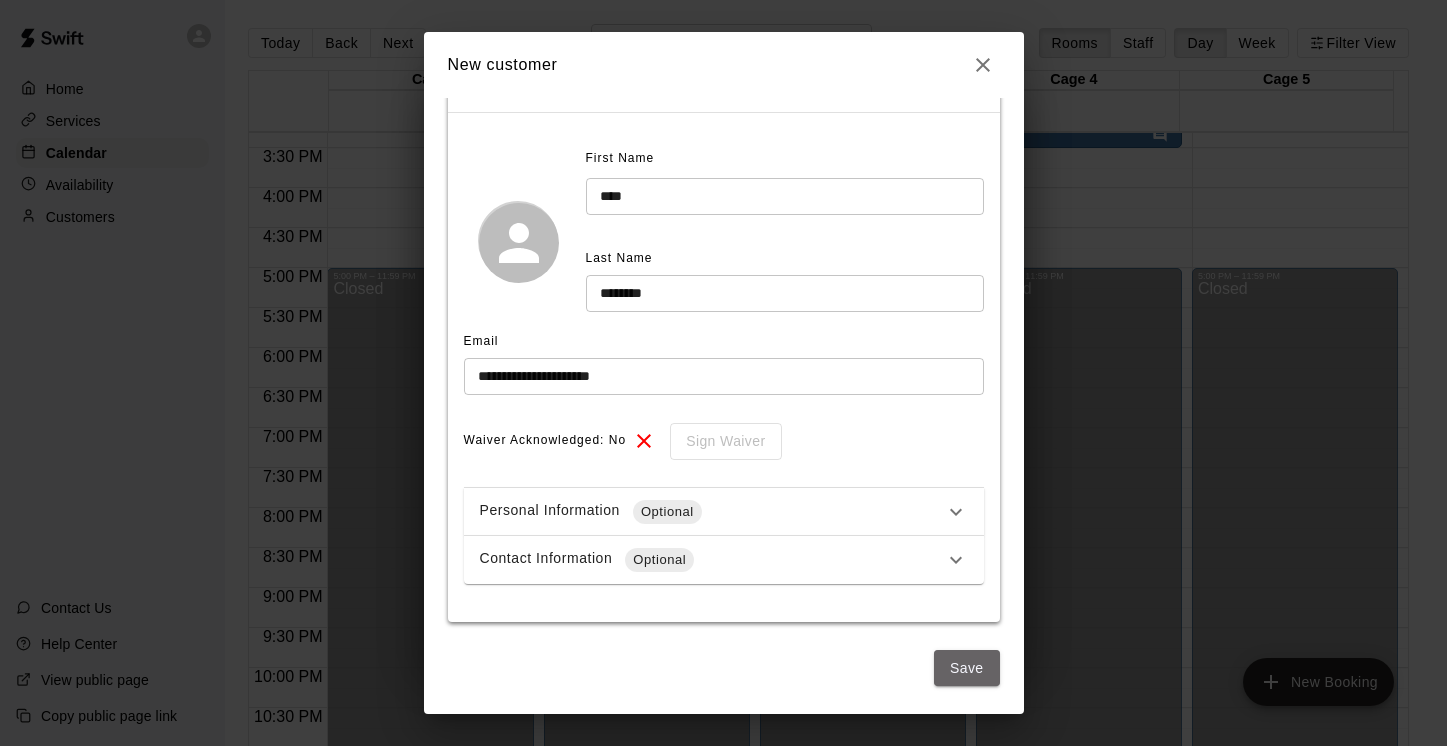 scroll, scrollTop: 69, scrollLeft: 0, axis: vertical 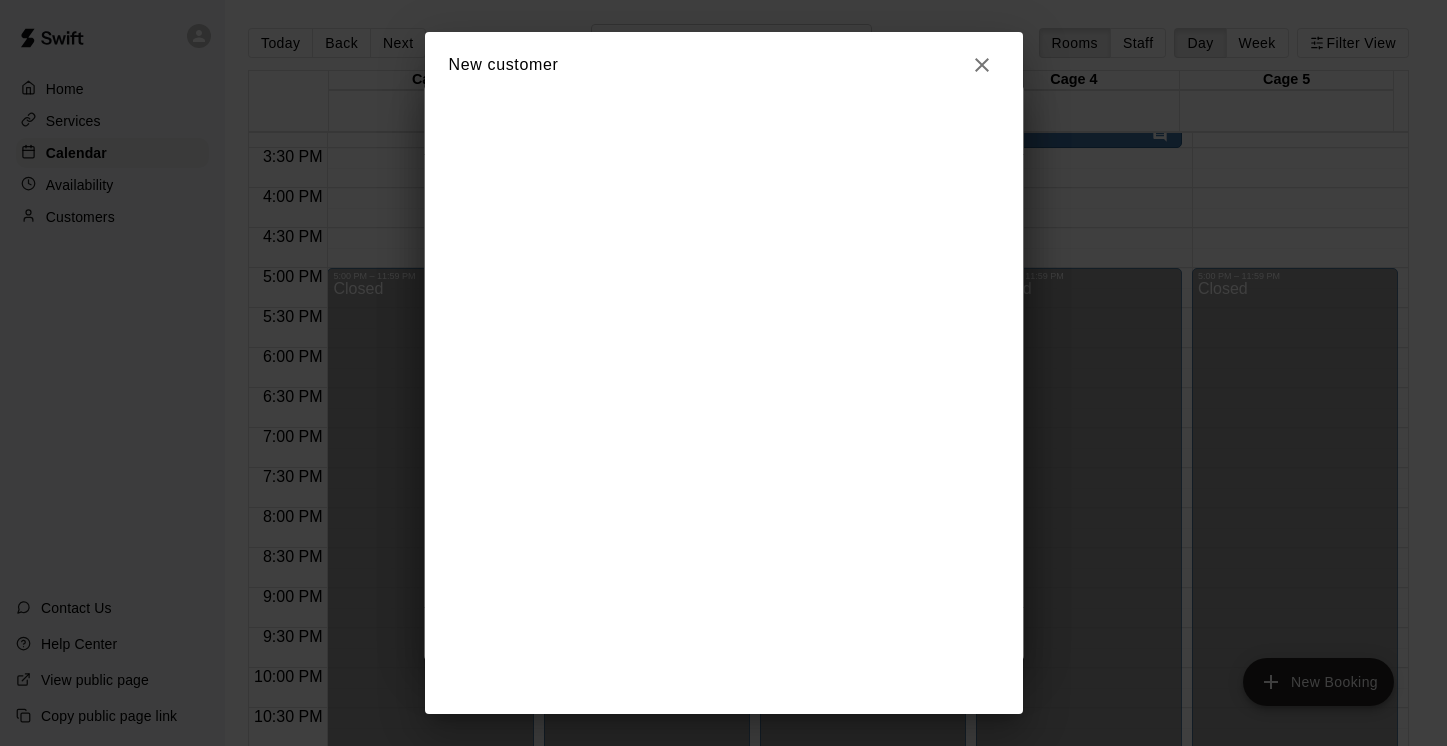 select on "**" 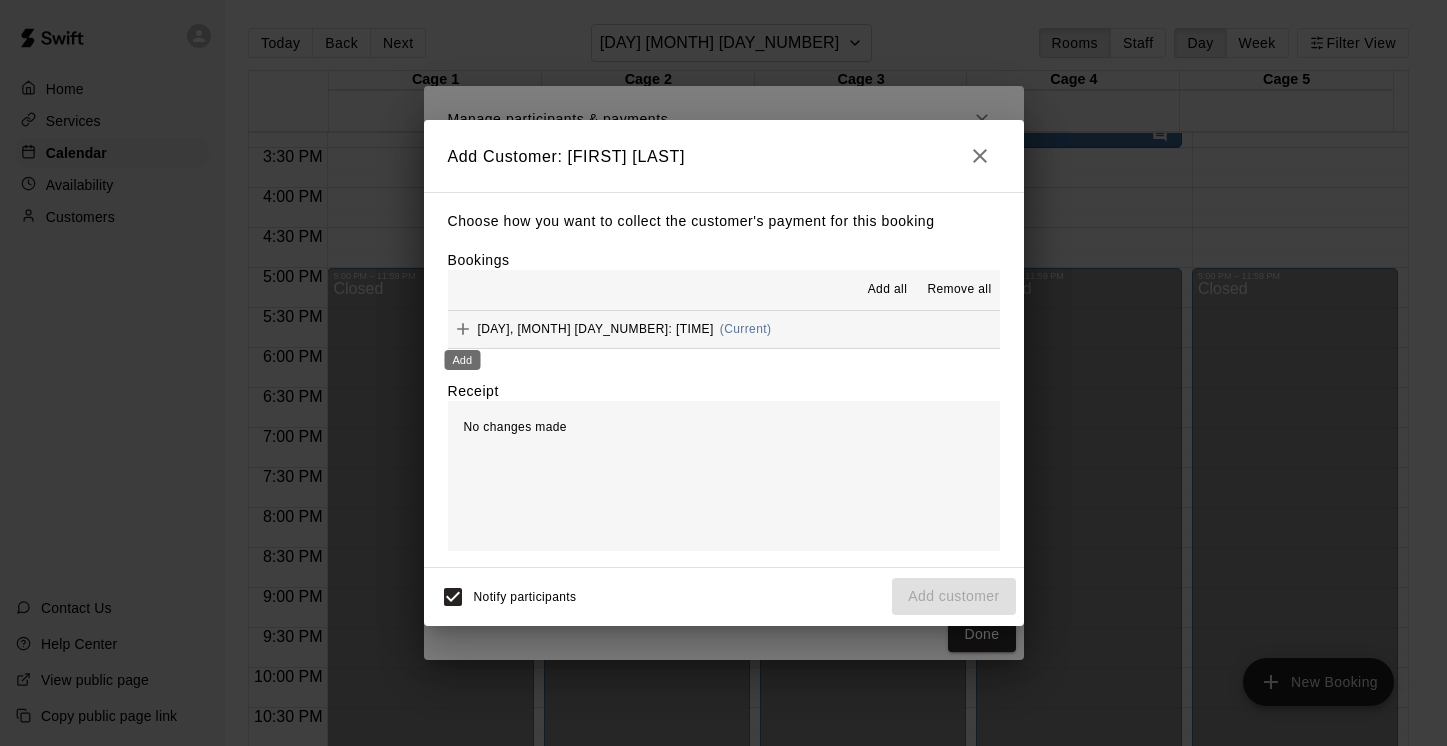 click 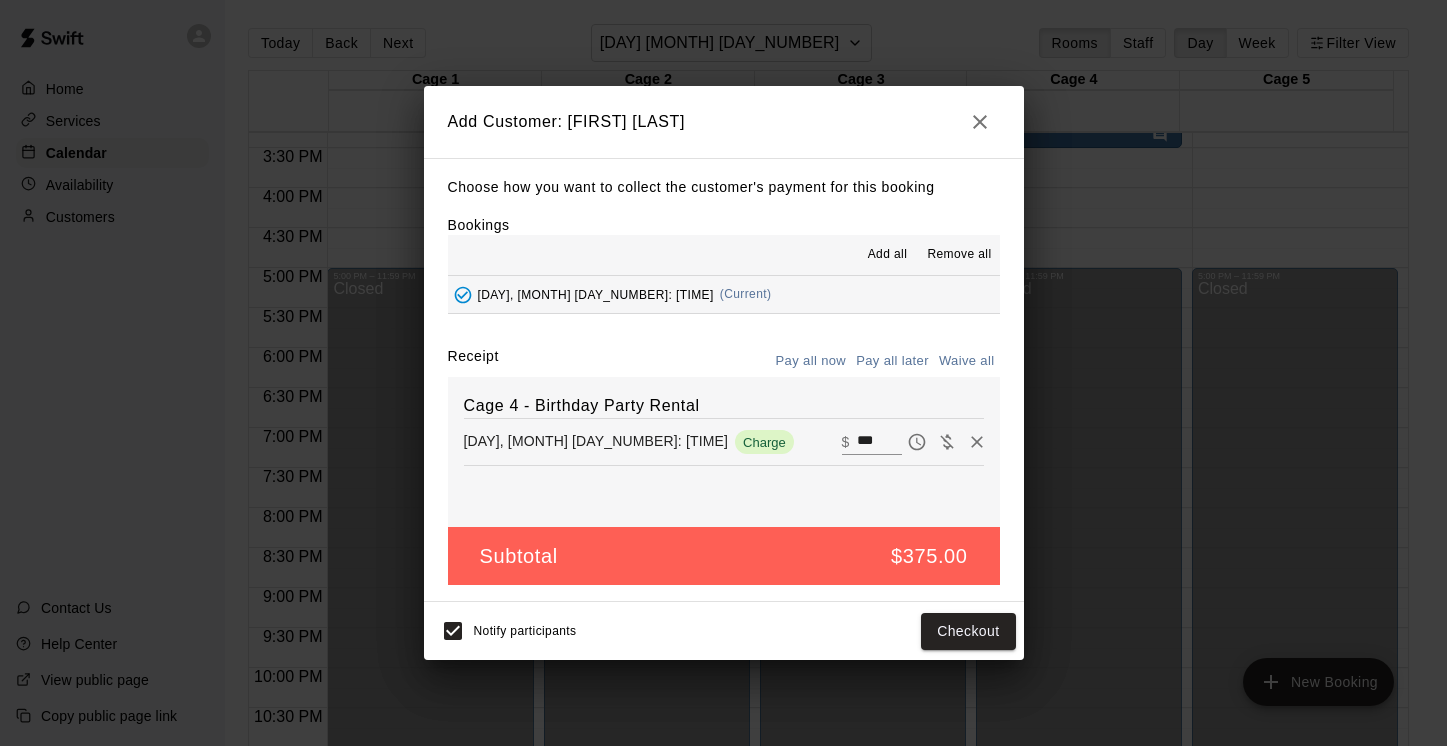 click on "Pay all later" at bounding box center (892, 361) 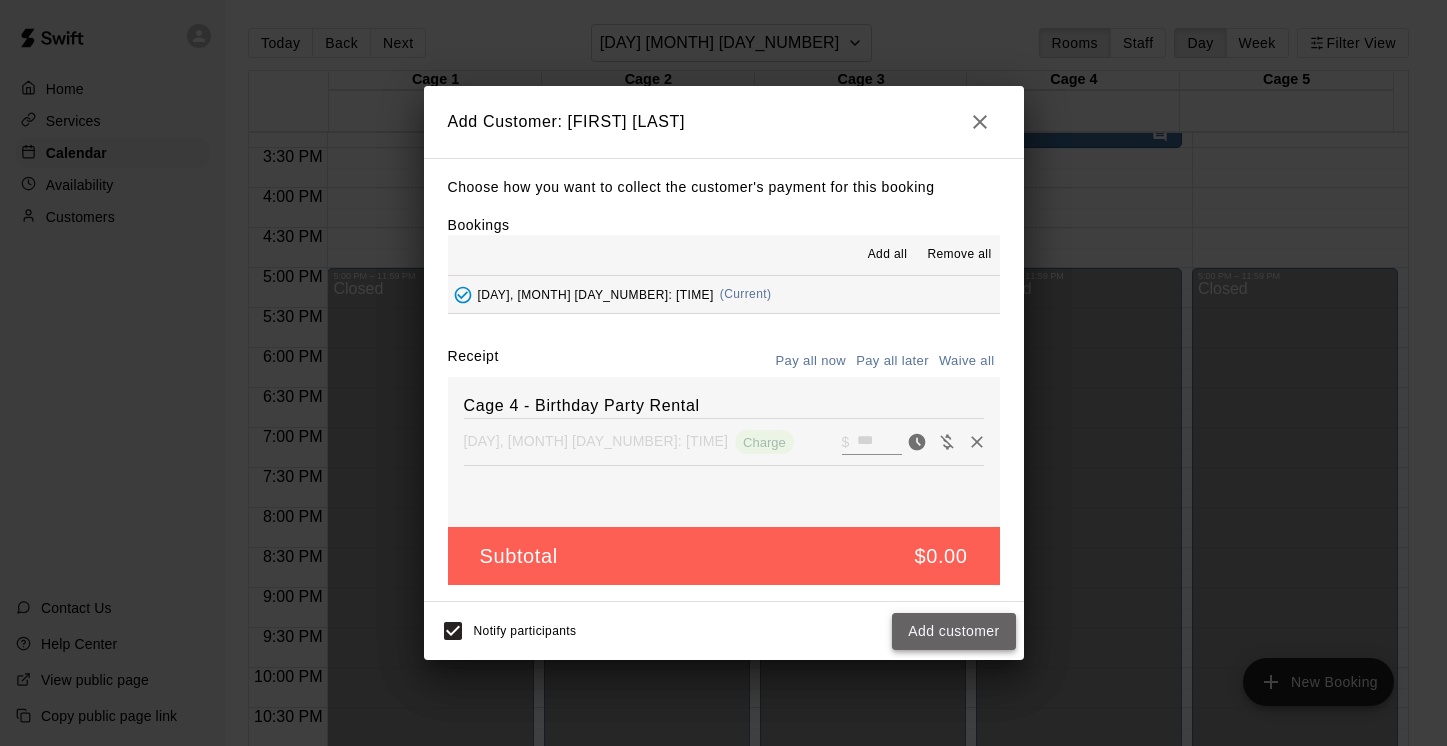 click on "Add customer" at bounding box center (953, 631) 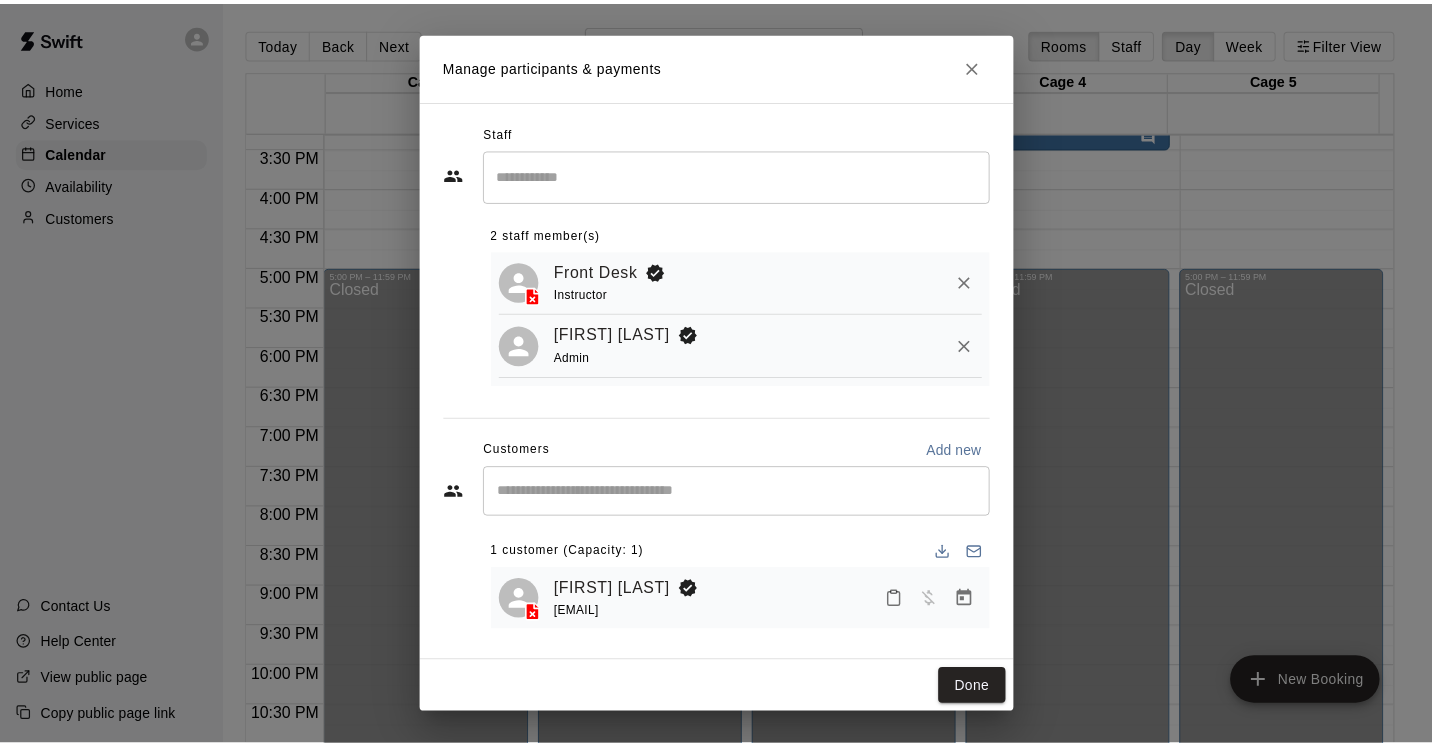 scroll, scrollTop: 6, scrollLeft: 0, axis: vertical 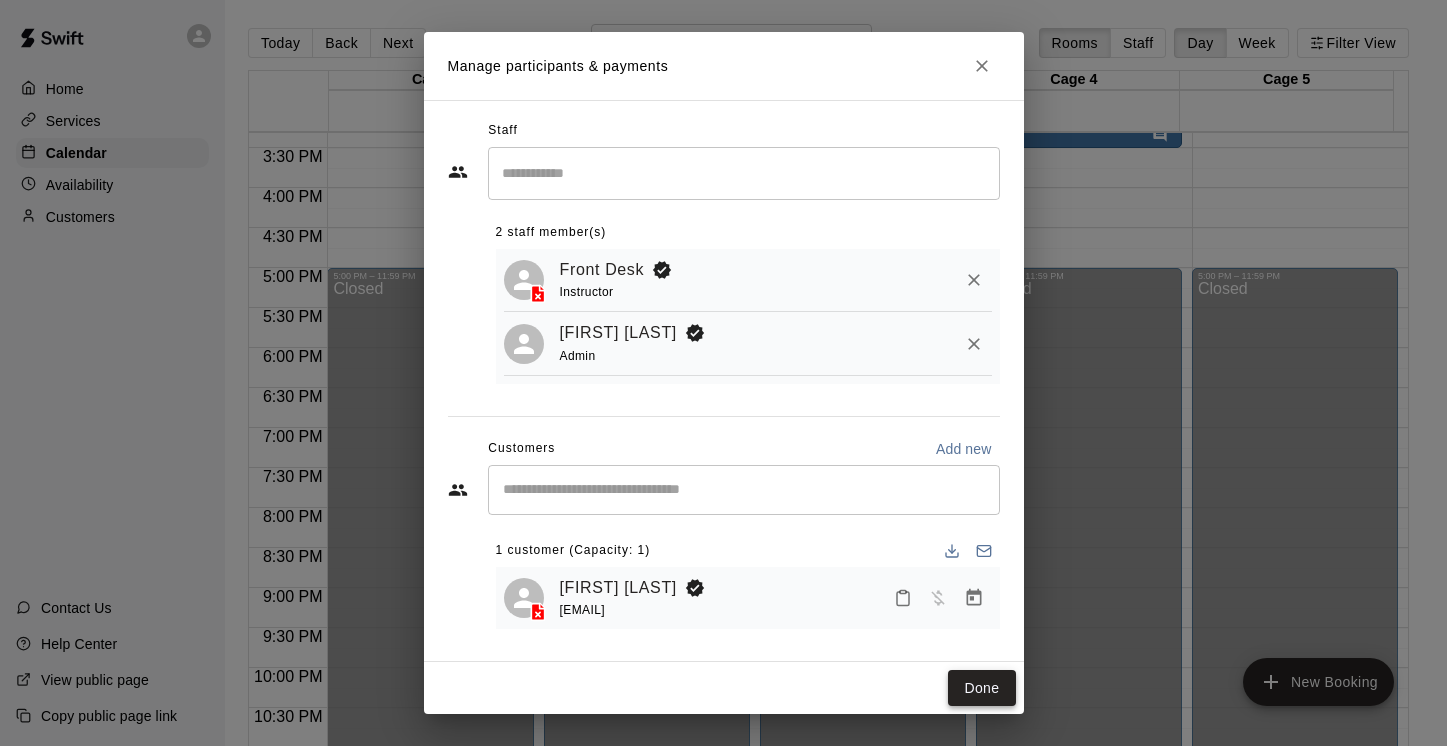 click on "Done" at bounding box center (981, 688) 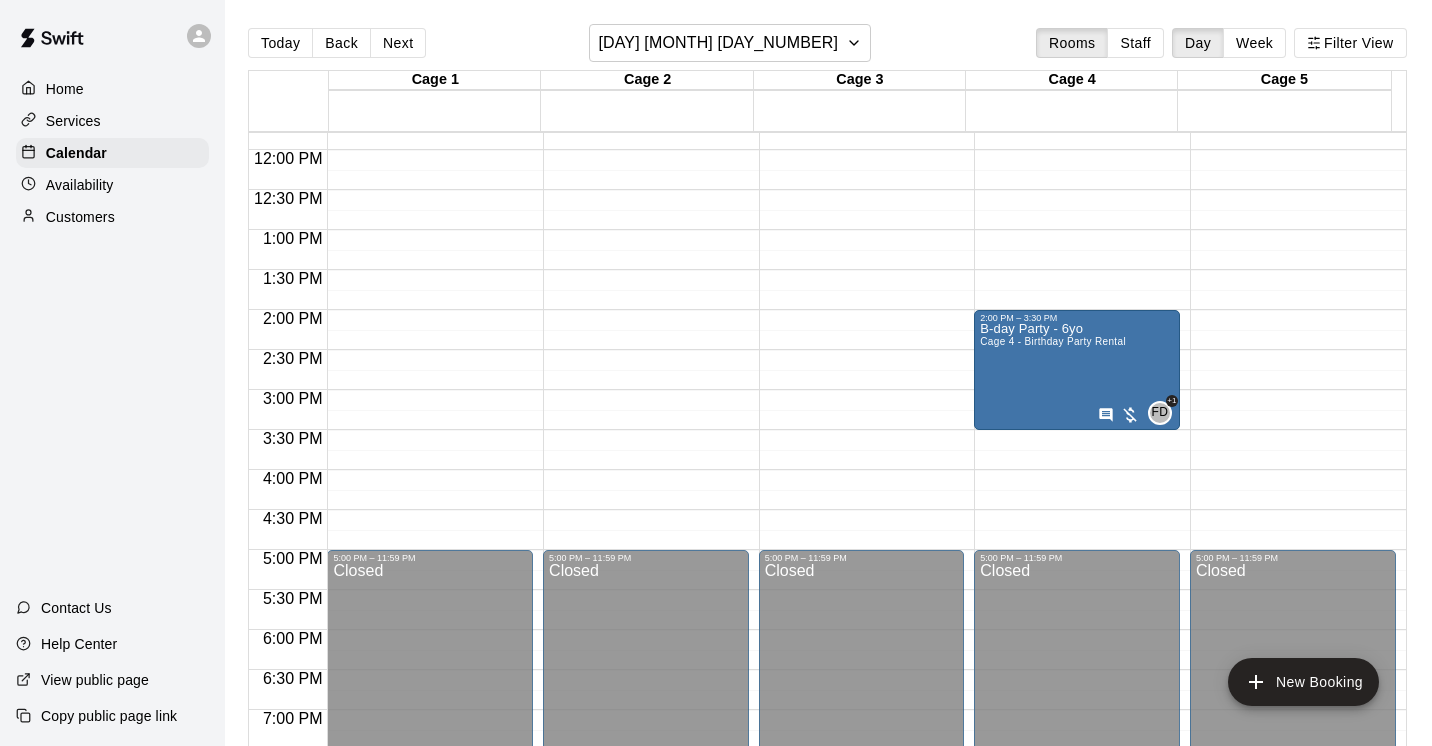 scroll, scrollTop: 937, scrollLeft: 0, axis: vertical 